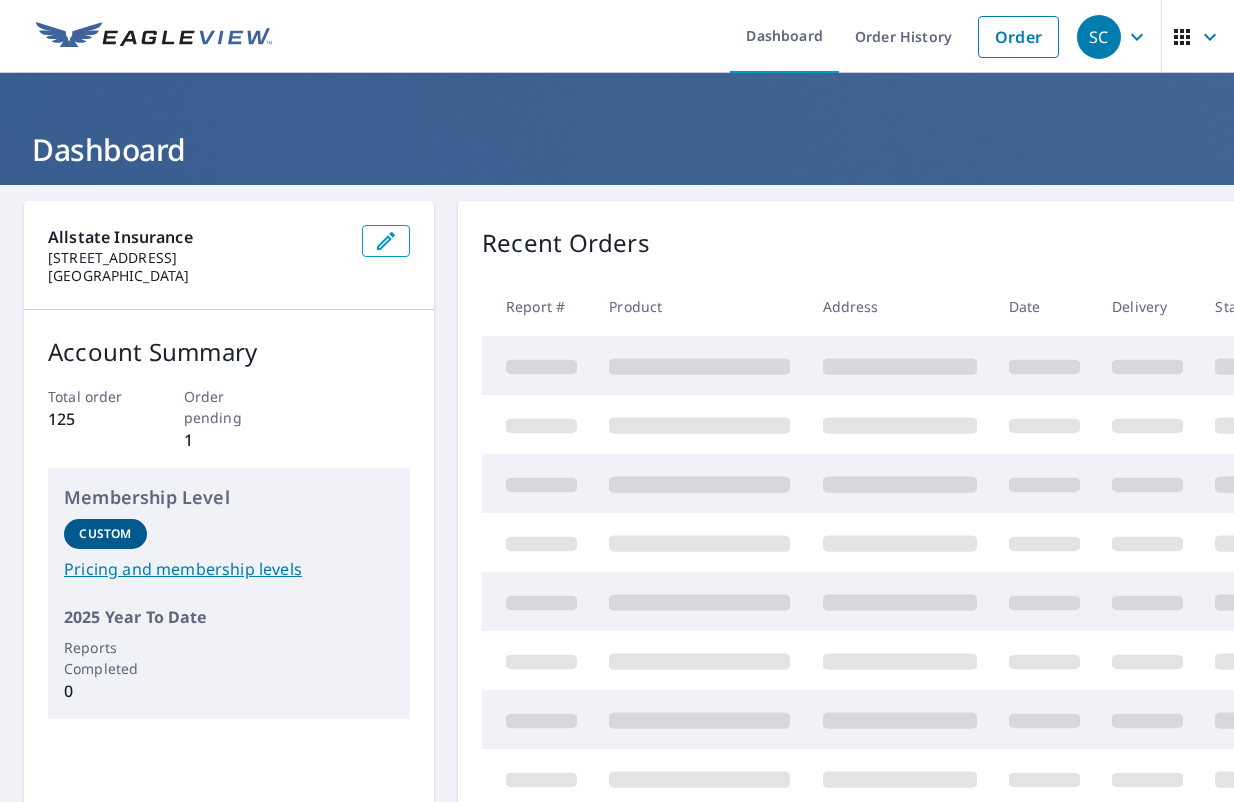 scroll, scrollTop: 0, scrollLeft: 0, axis: both 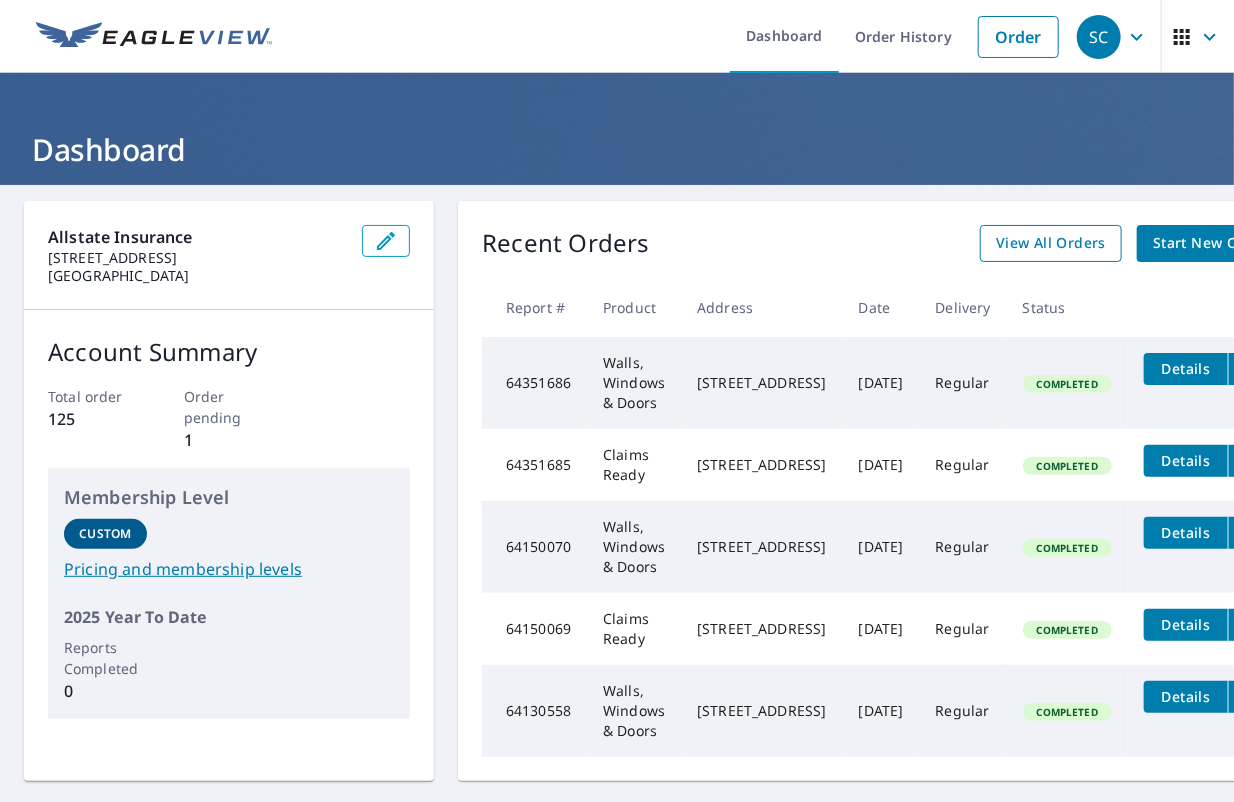 click on "View All Orders" at bounding box center (1051, 243) 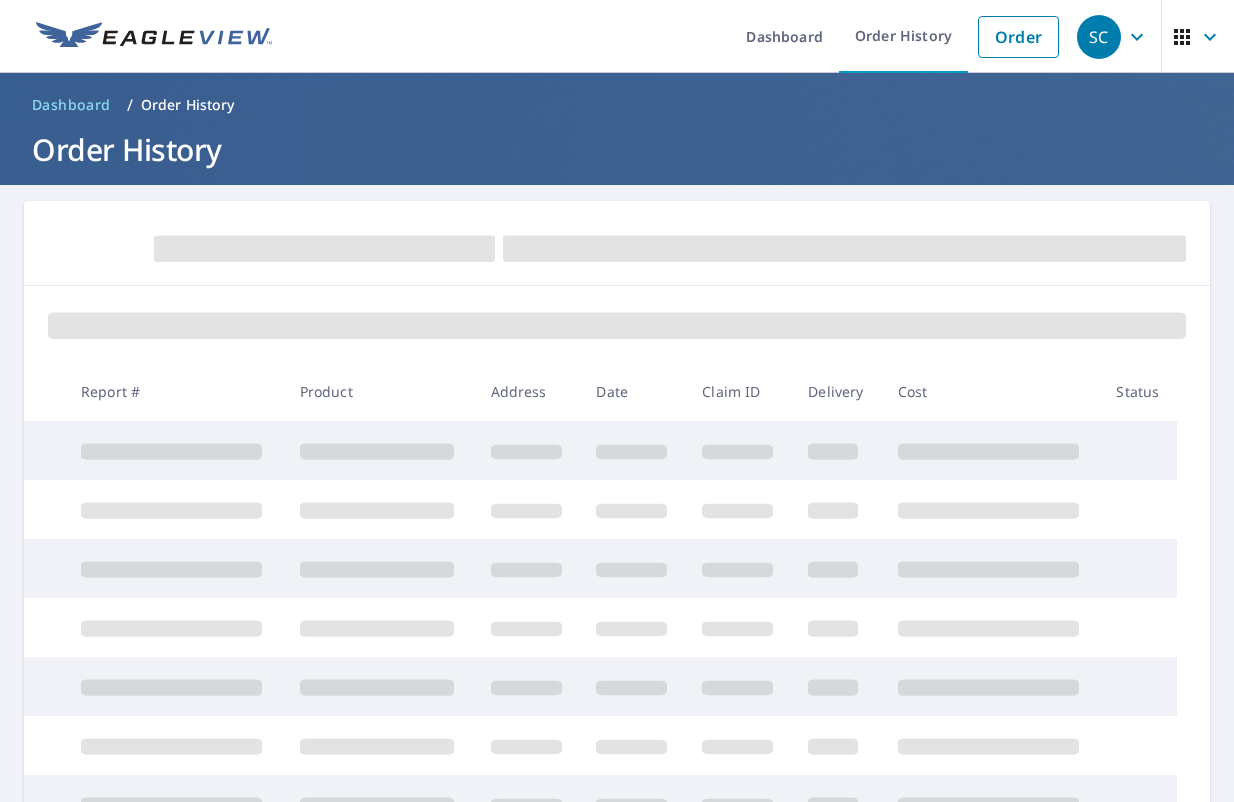 scroll, scrollTop: 0, scrollLeft: 0, axis: both 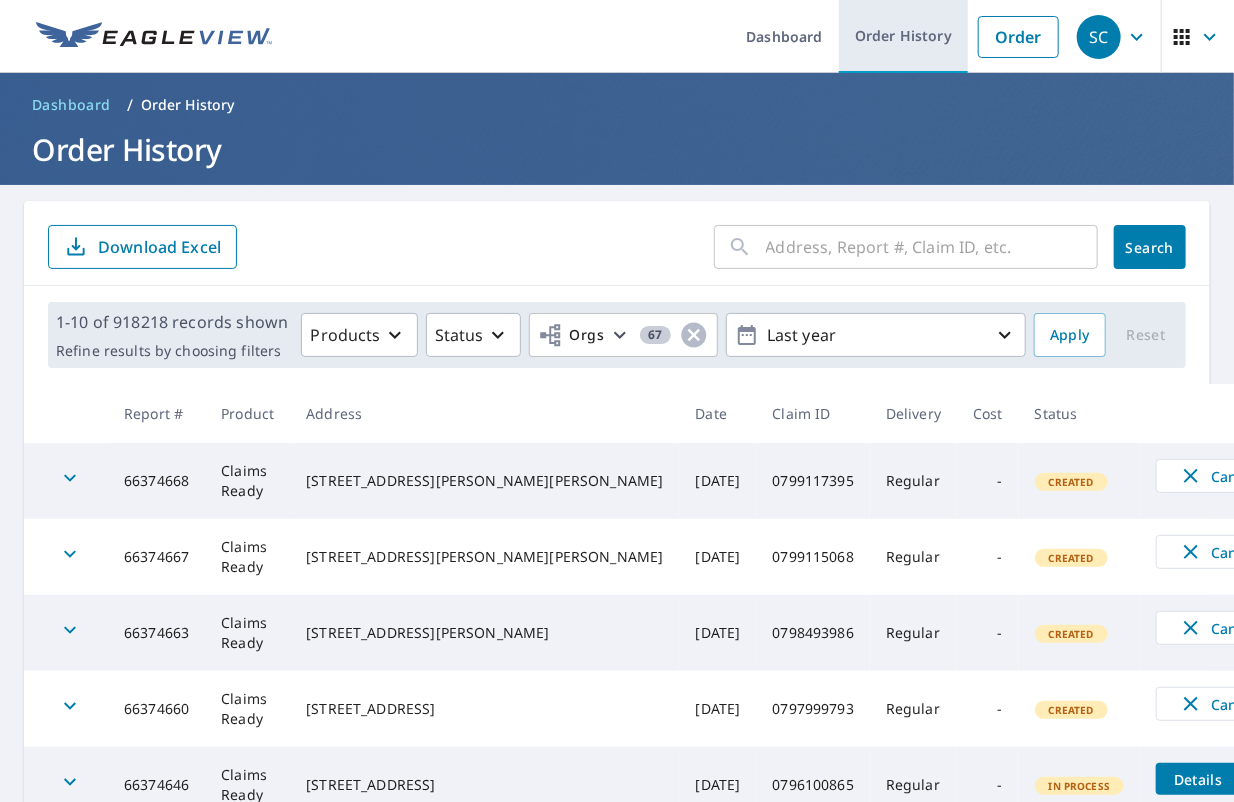 click on "Order History" at bounding box center (903, 36) 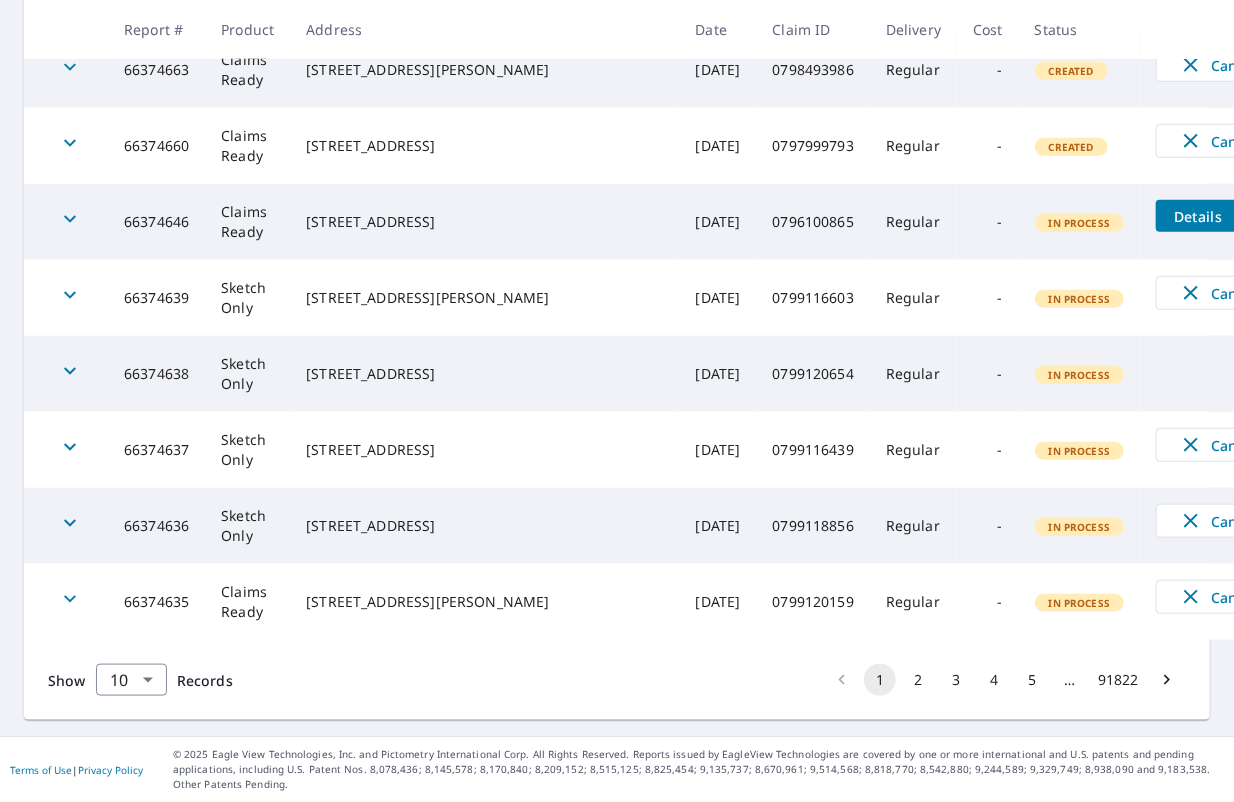 scroll, scrollTop: 0, scrollLeft: 0, axis: both 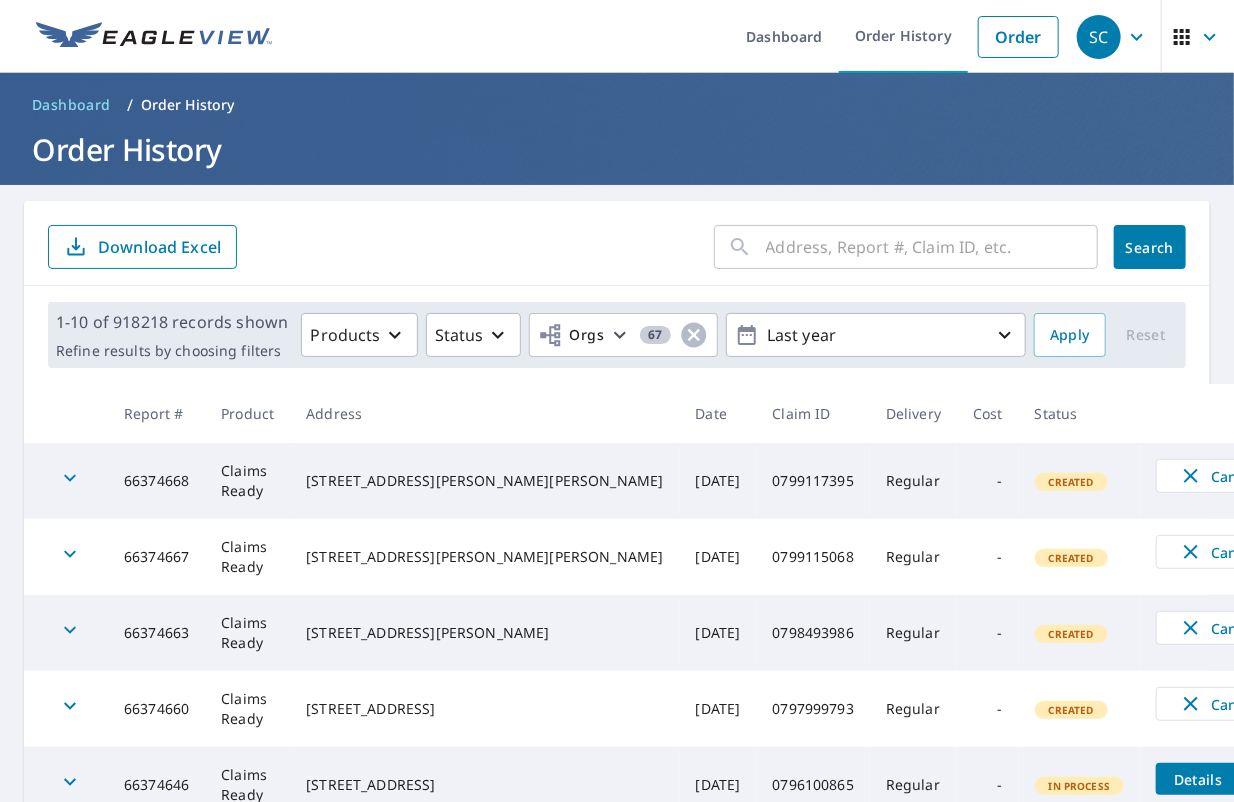 click at bounding box center (932, 247) 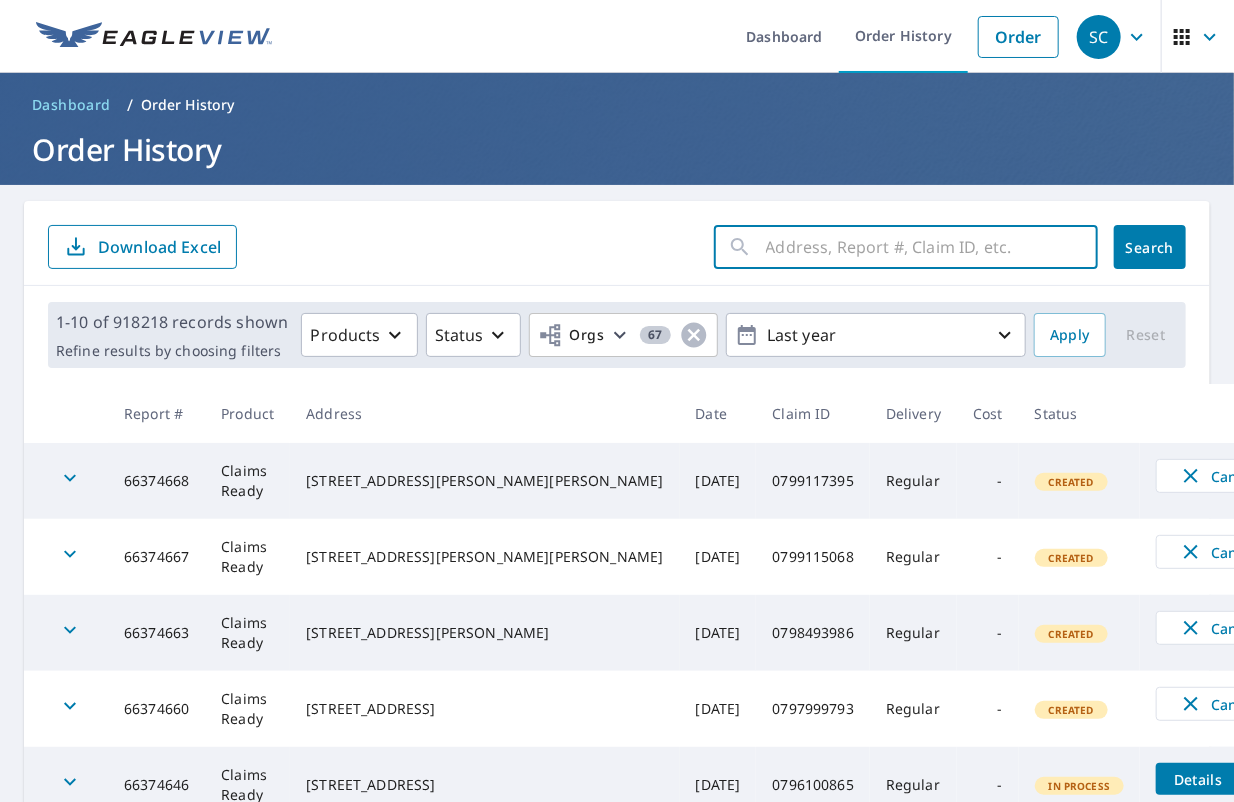 paste on "105 WOODLAND AVE" 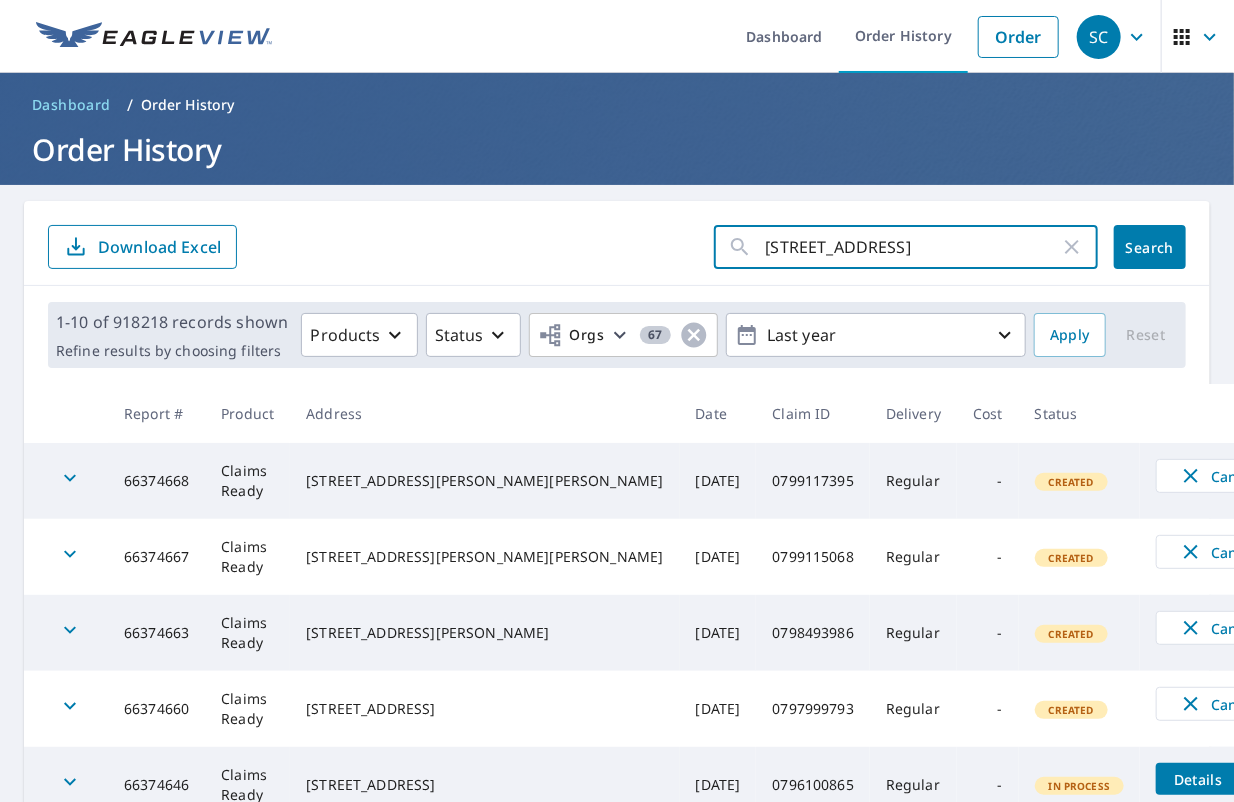 type on "105 WOODLAND AVE" 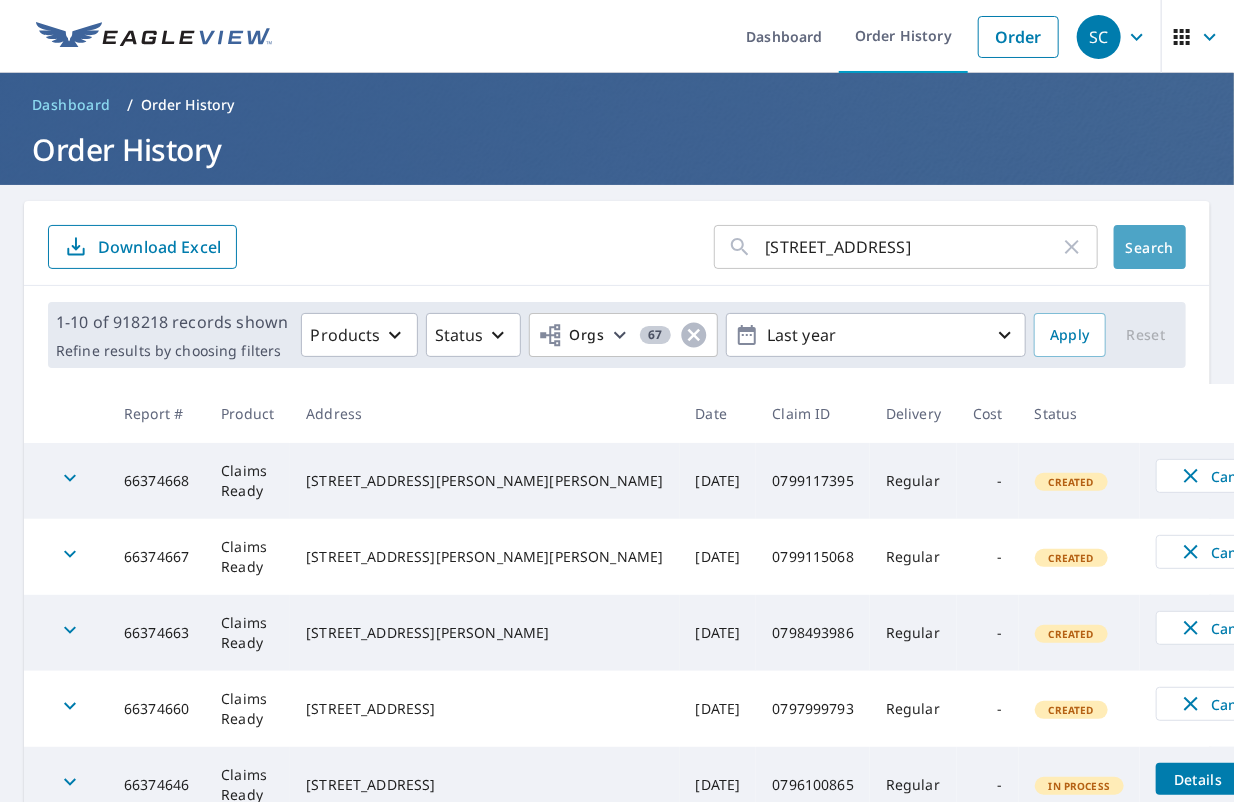 click on "Search" at bounding box center (1150, 247) 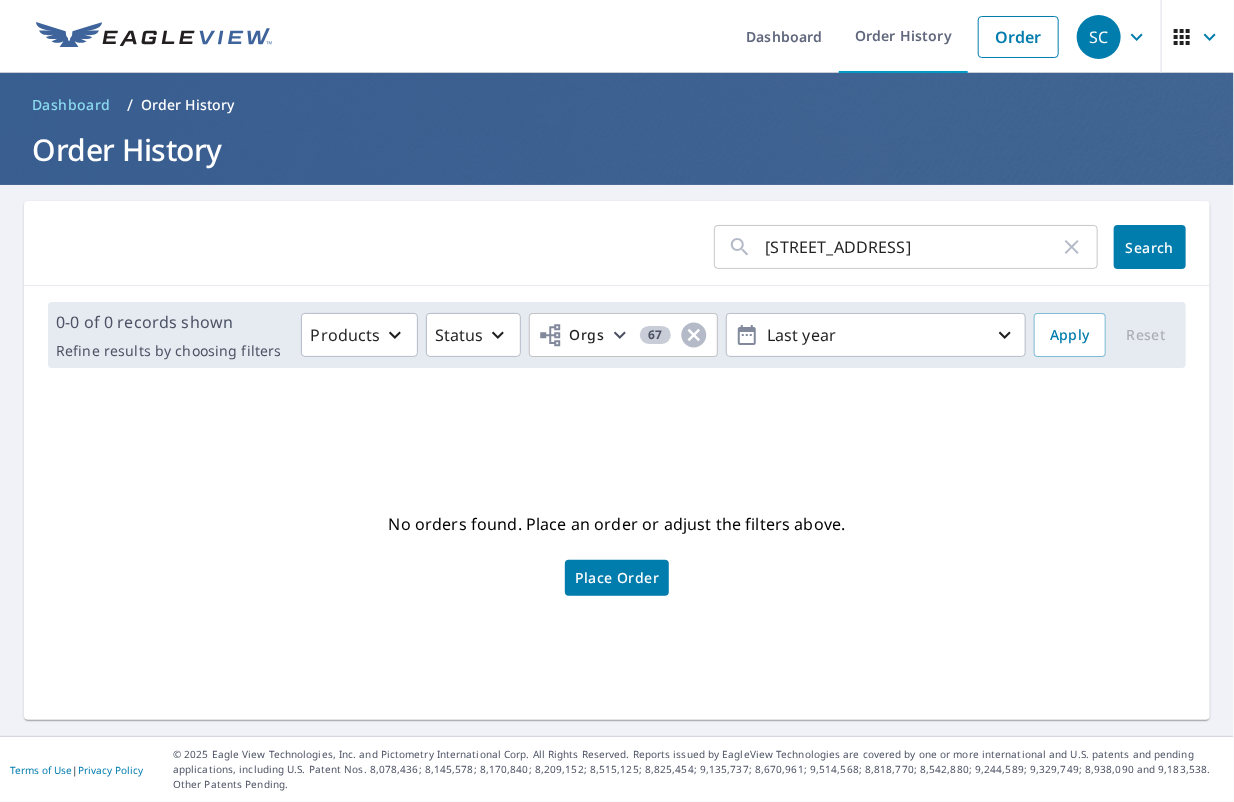 click on "Search" 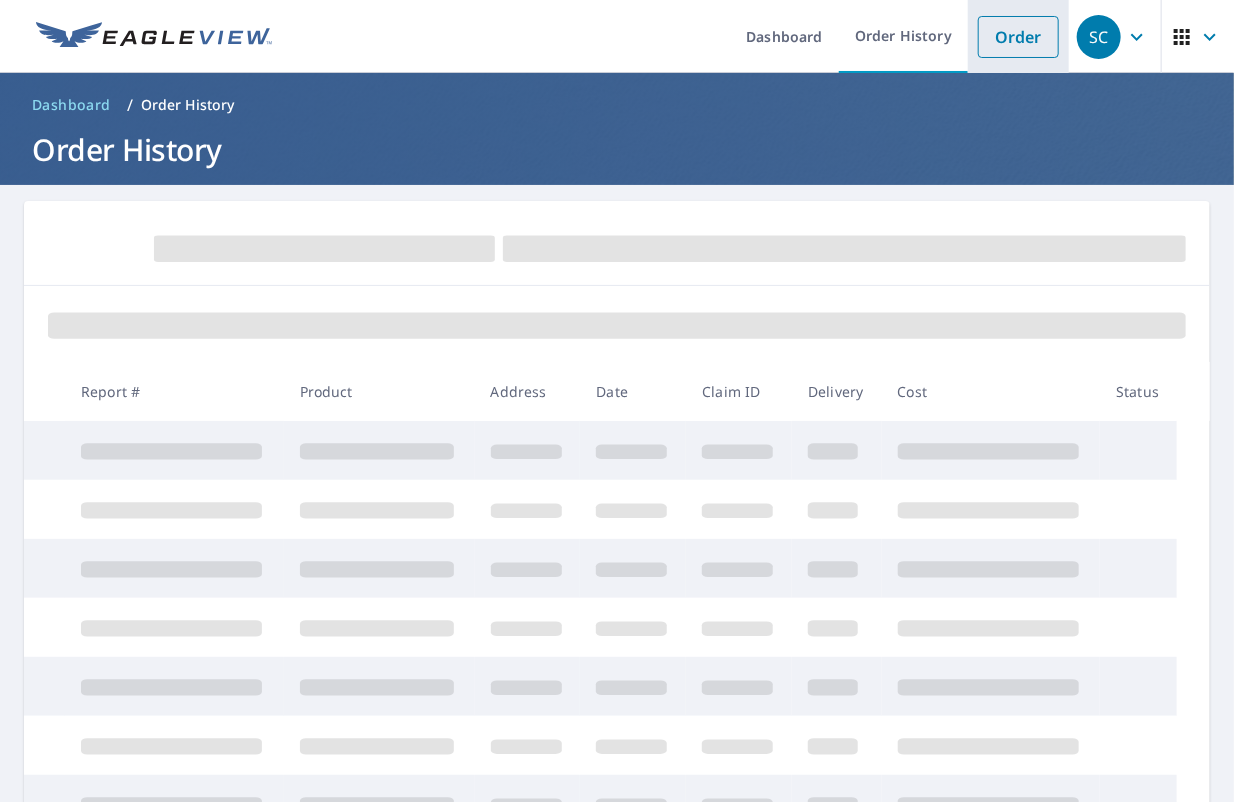 click on "Order" at bounding box center (1018, 37) 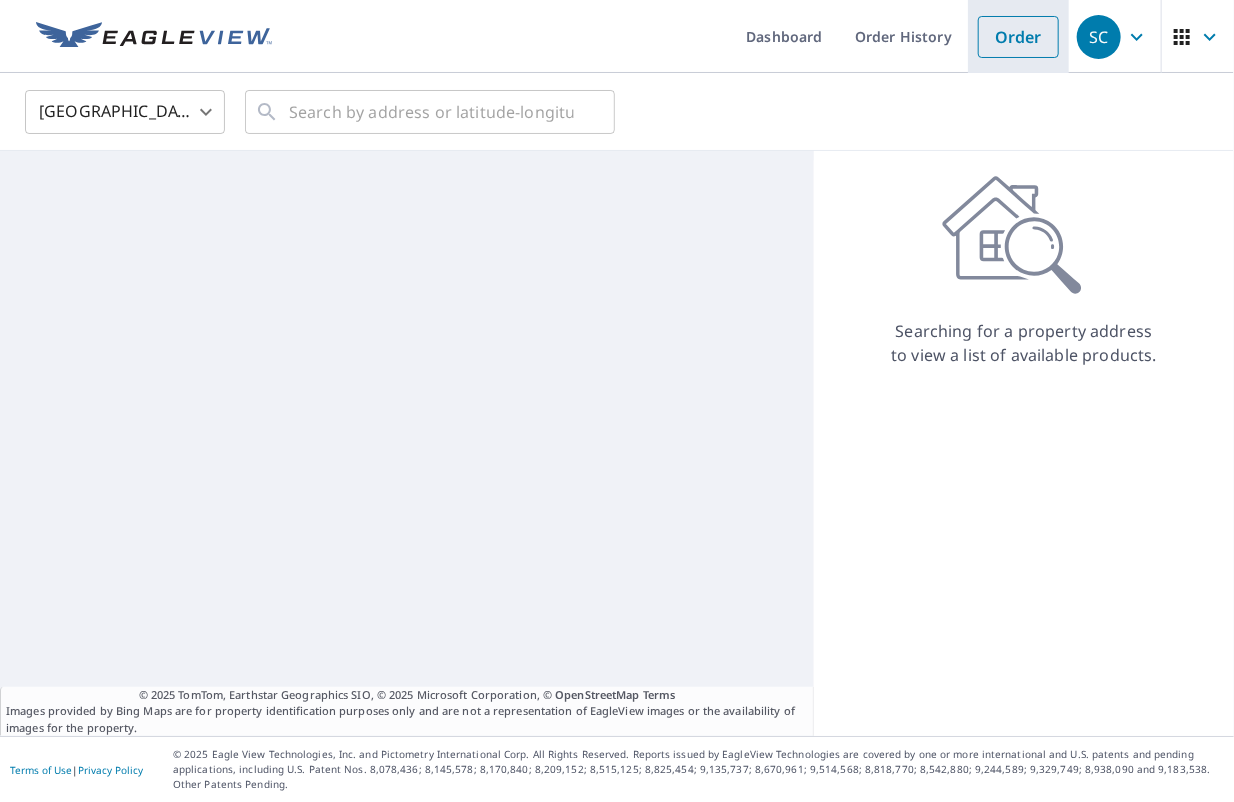 click on "Order" at bounding box center [1018, 37] 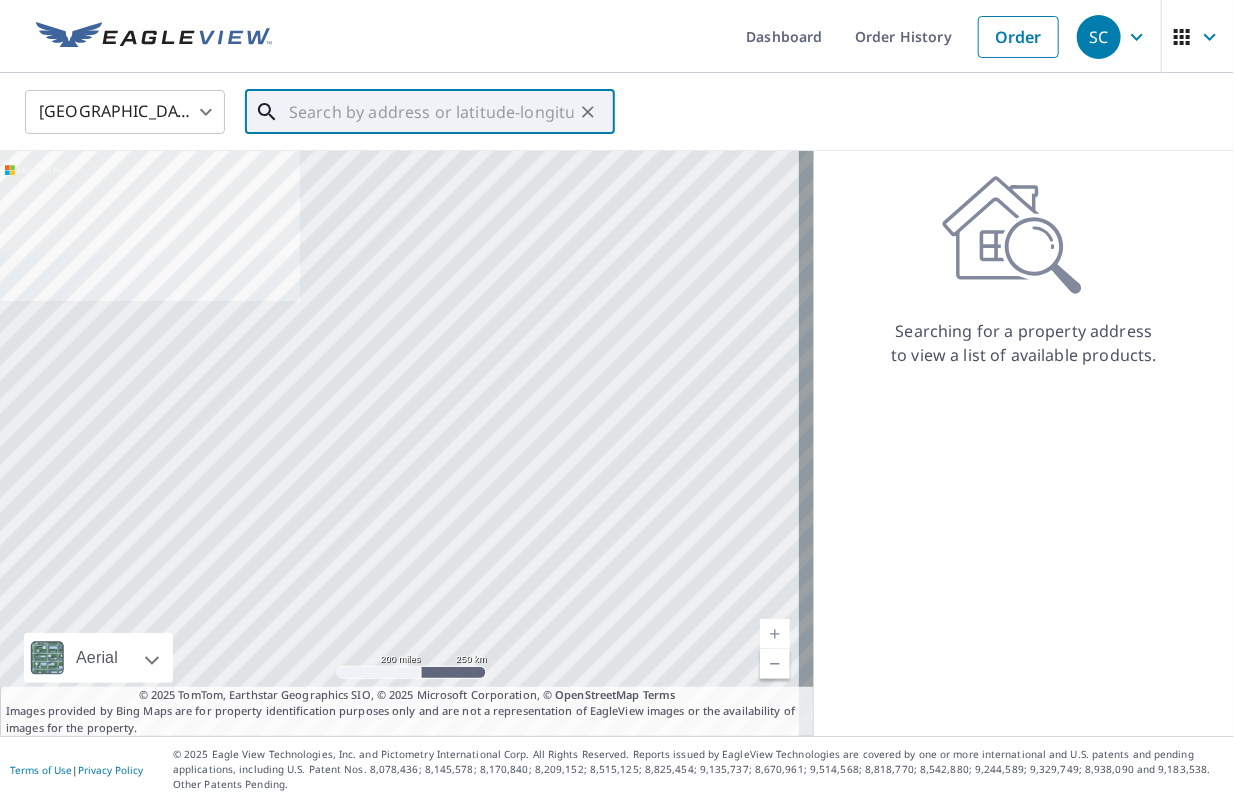 click at bounding box center [431, 112] 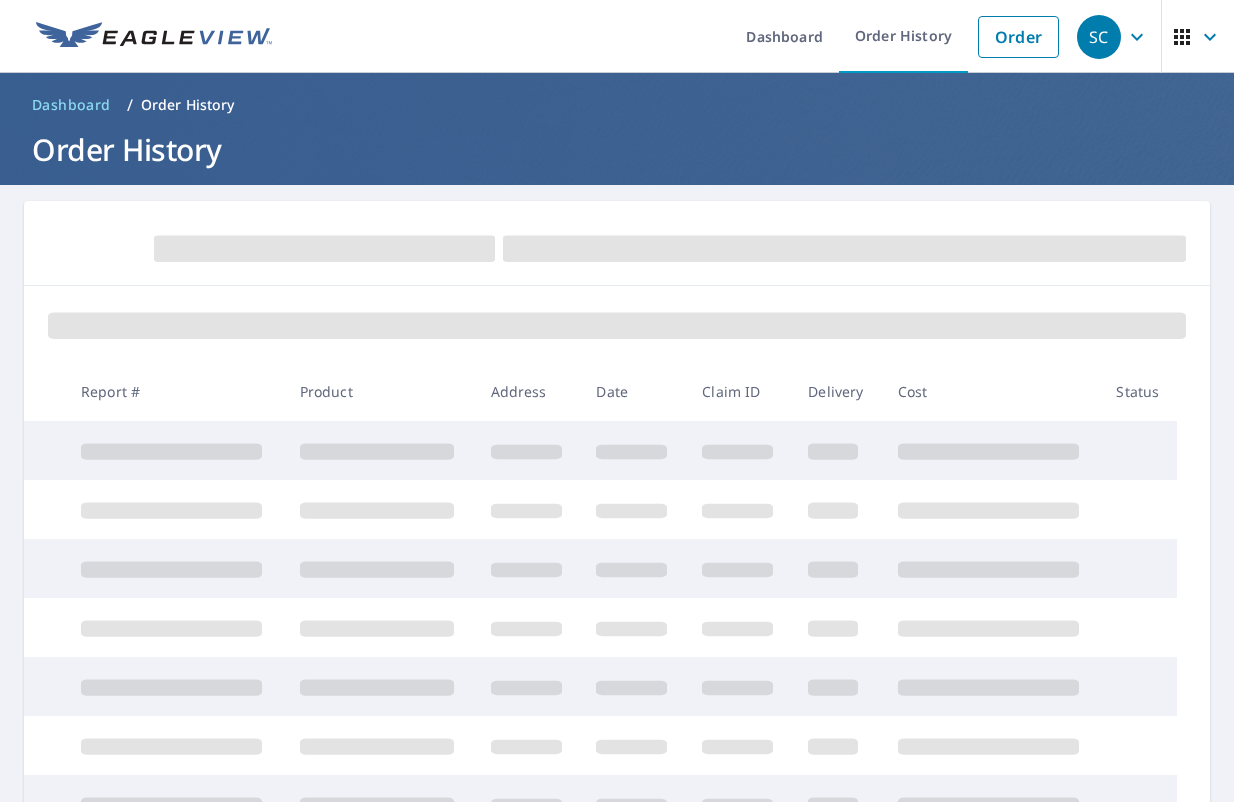 scroll, scrollTop: 0, scrollLeft: 0, axis: both 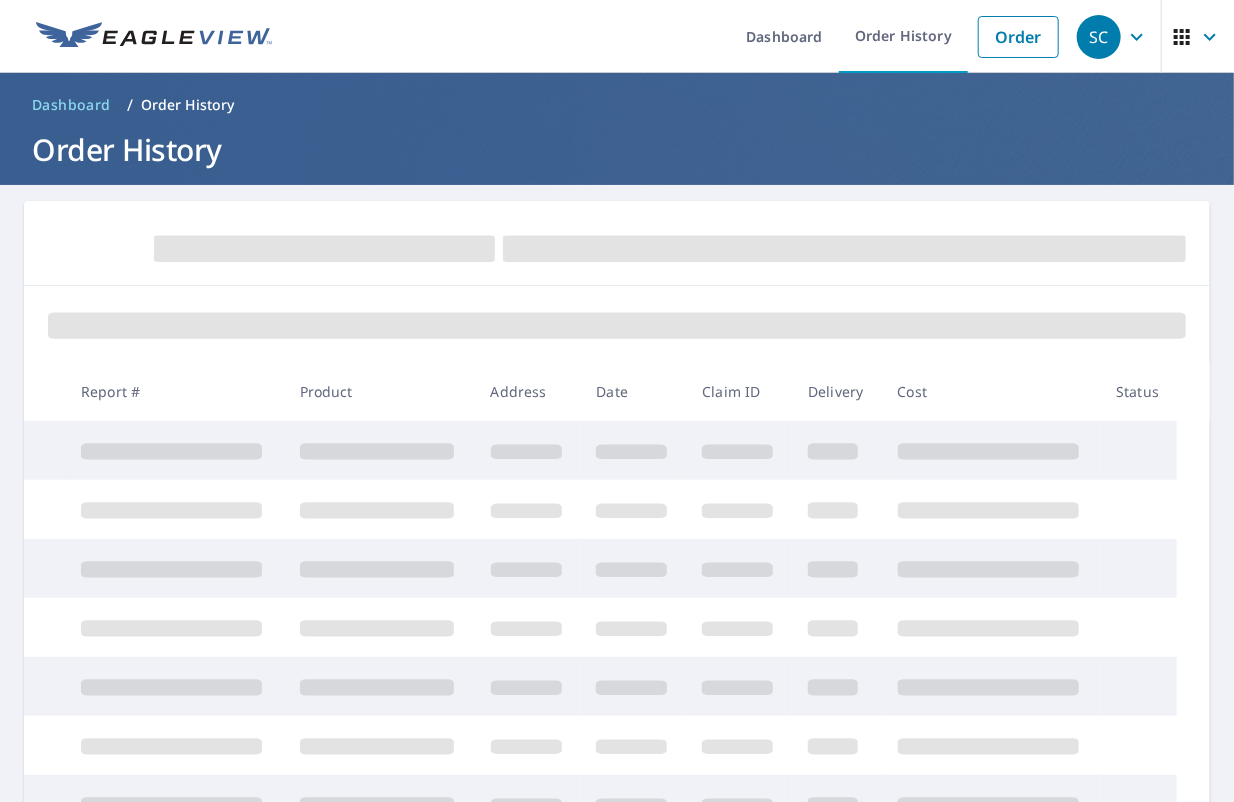click at bounding box center (154, 37) 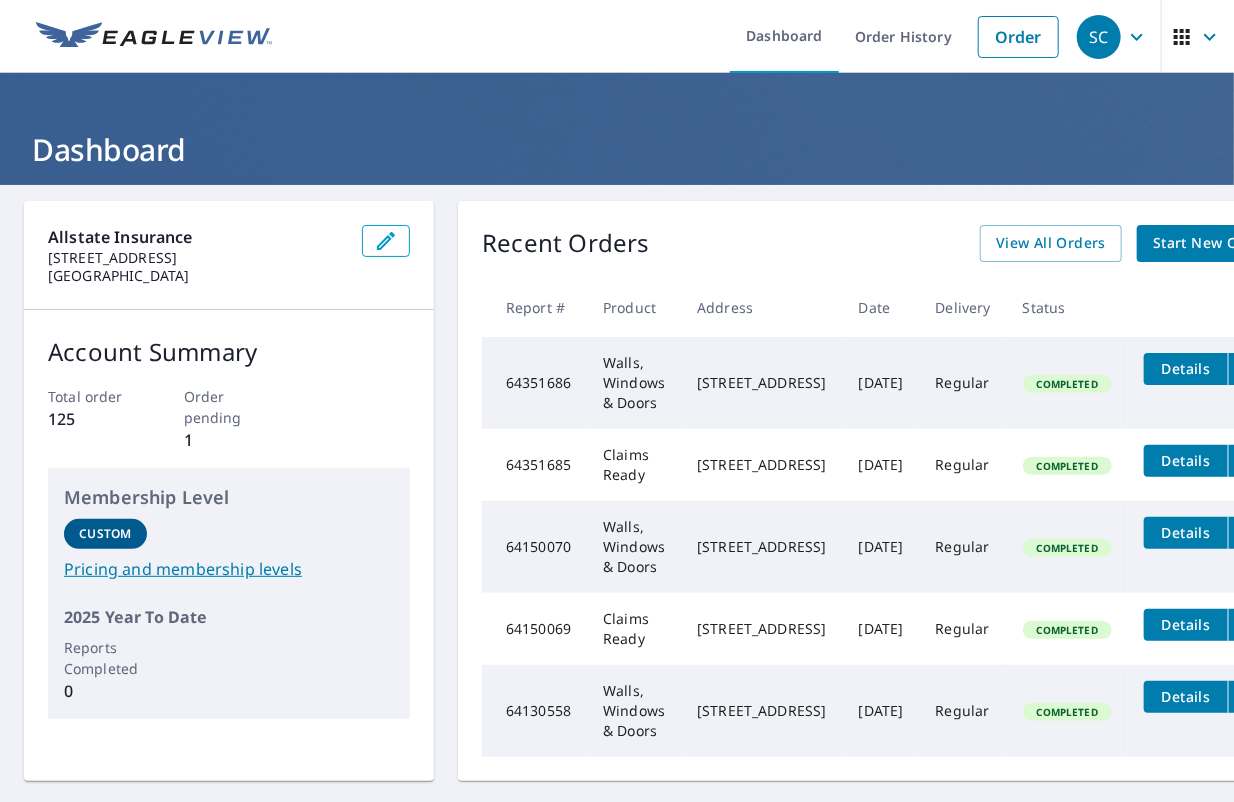 scroll, scrollTop: 324, scrollLeft: 0, axis: vertical 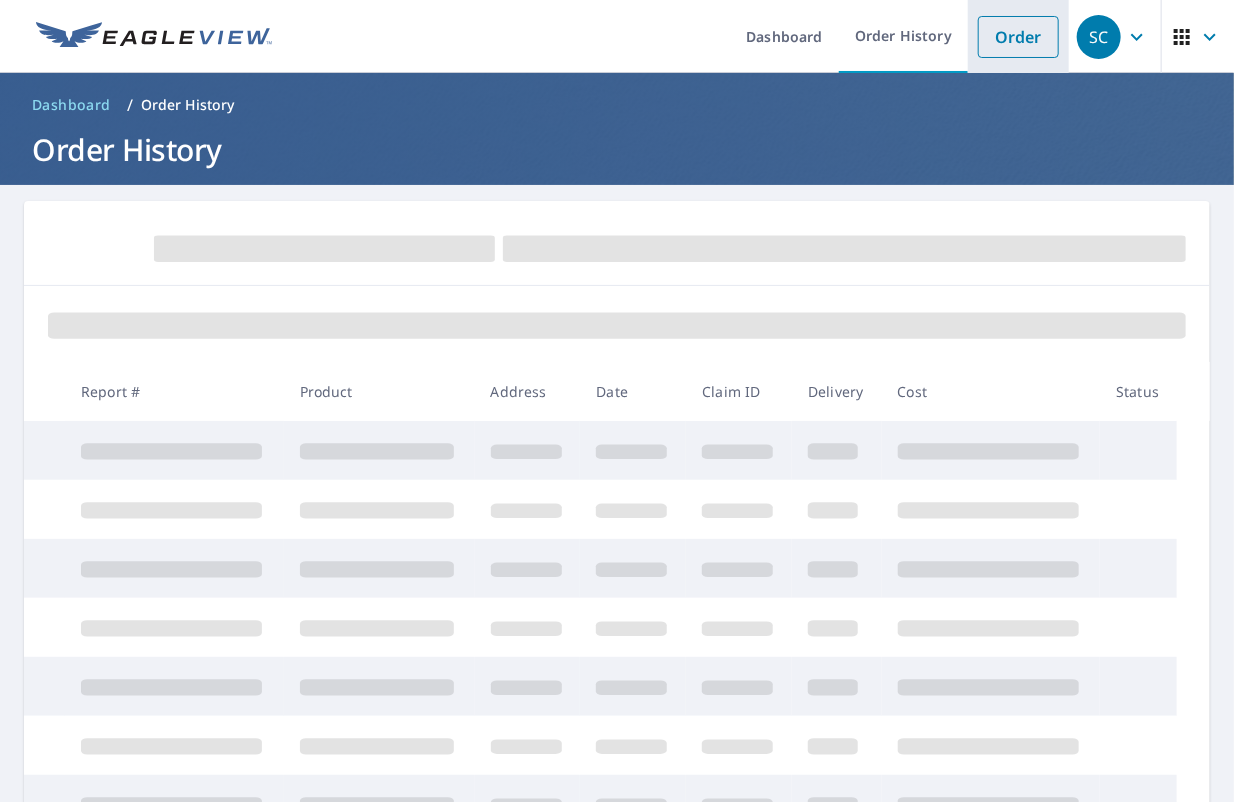 click on "Order" at bounding box center (1018, 37) 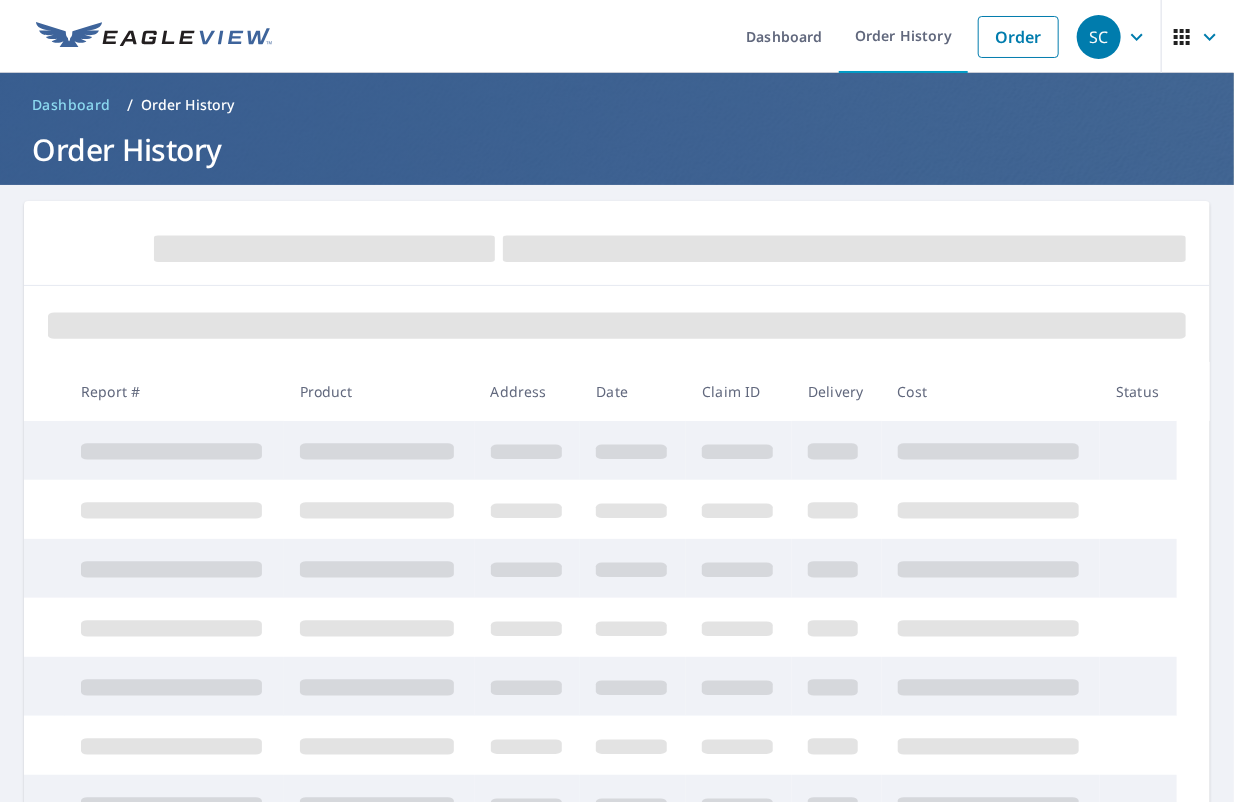 click 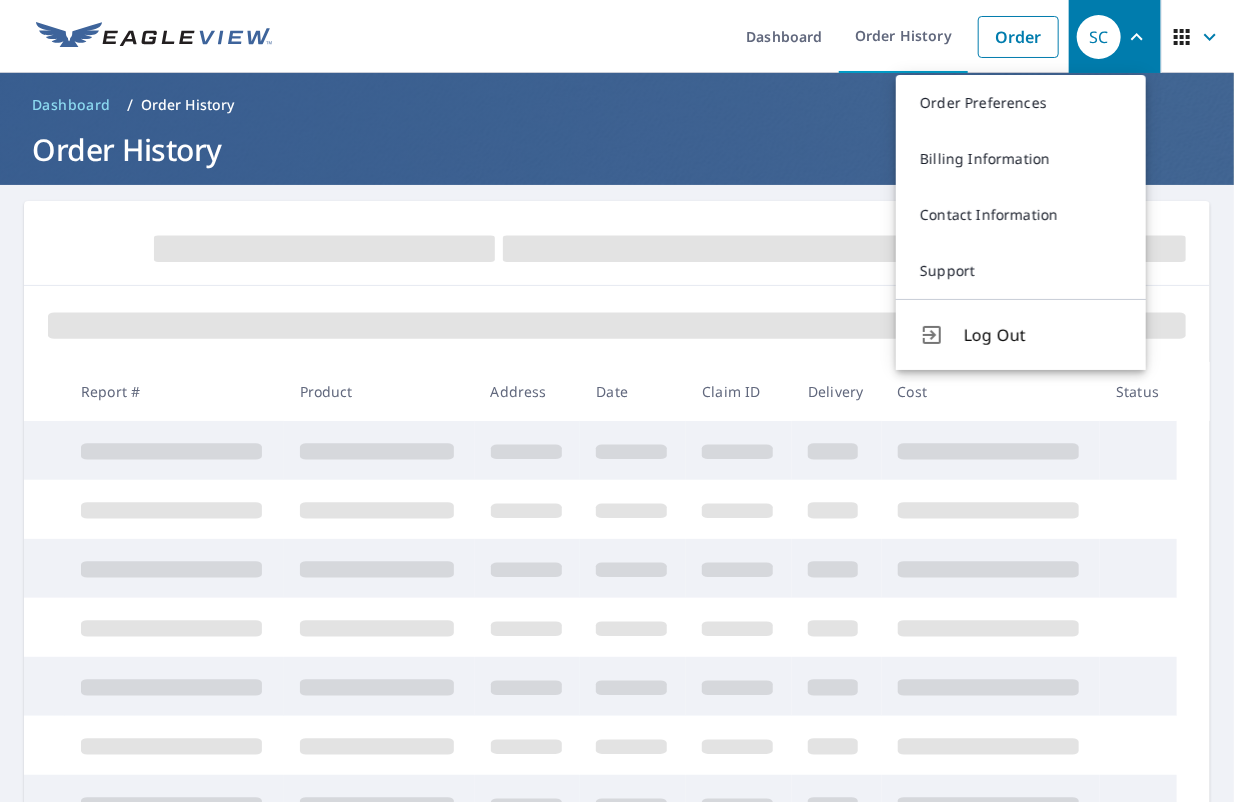 click on "Dashboard Order History Order" at bounding box center (676, 36) 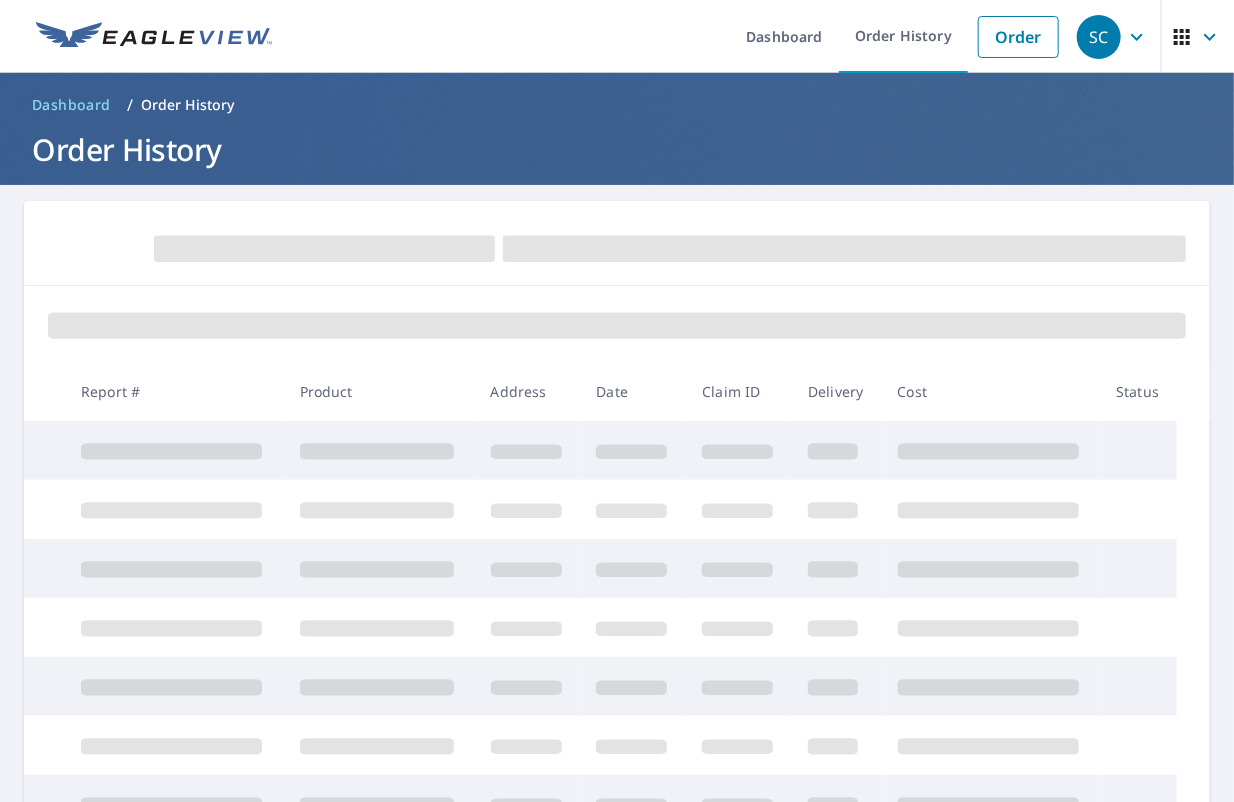 click at bounding box center (154, 37) 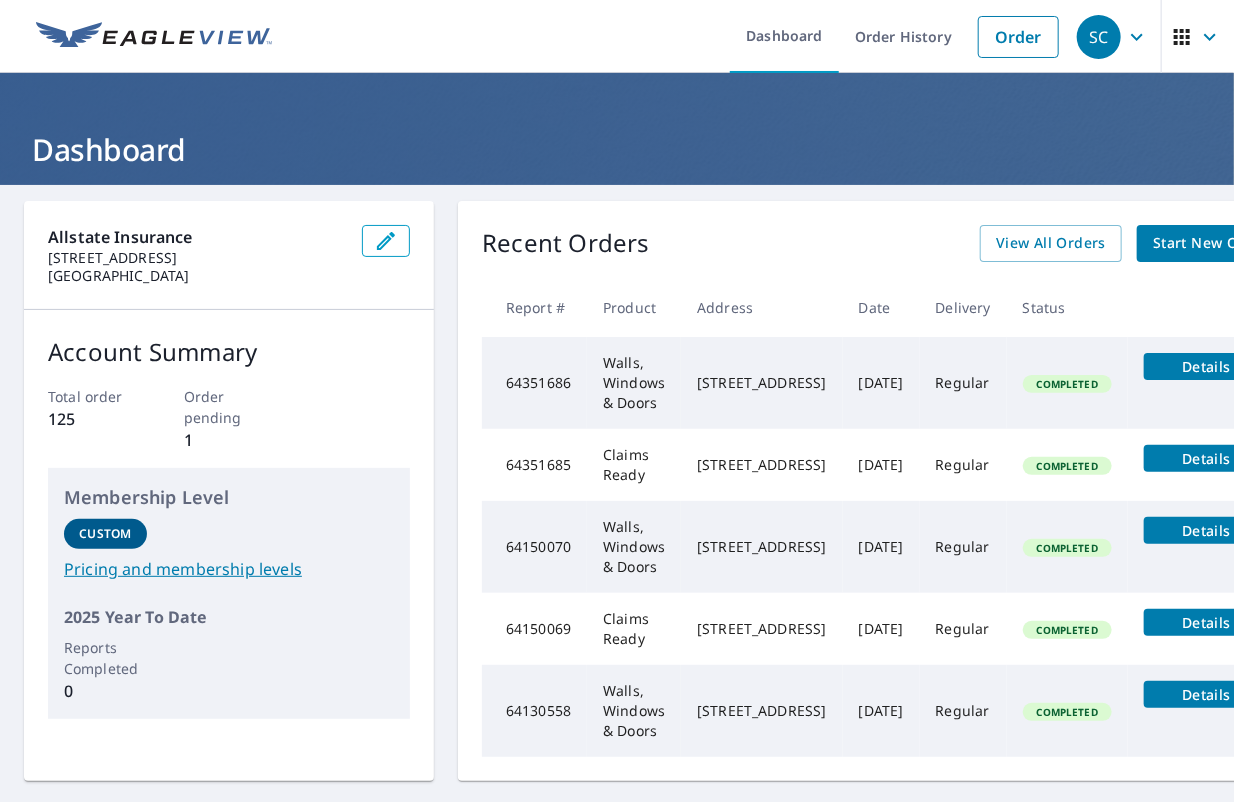 scroll, scrollTop: 0, scrollLeft: 96, axis: horizontal 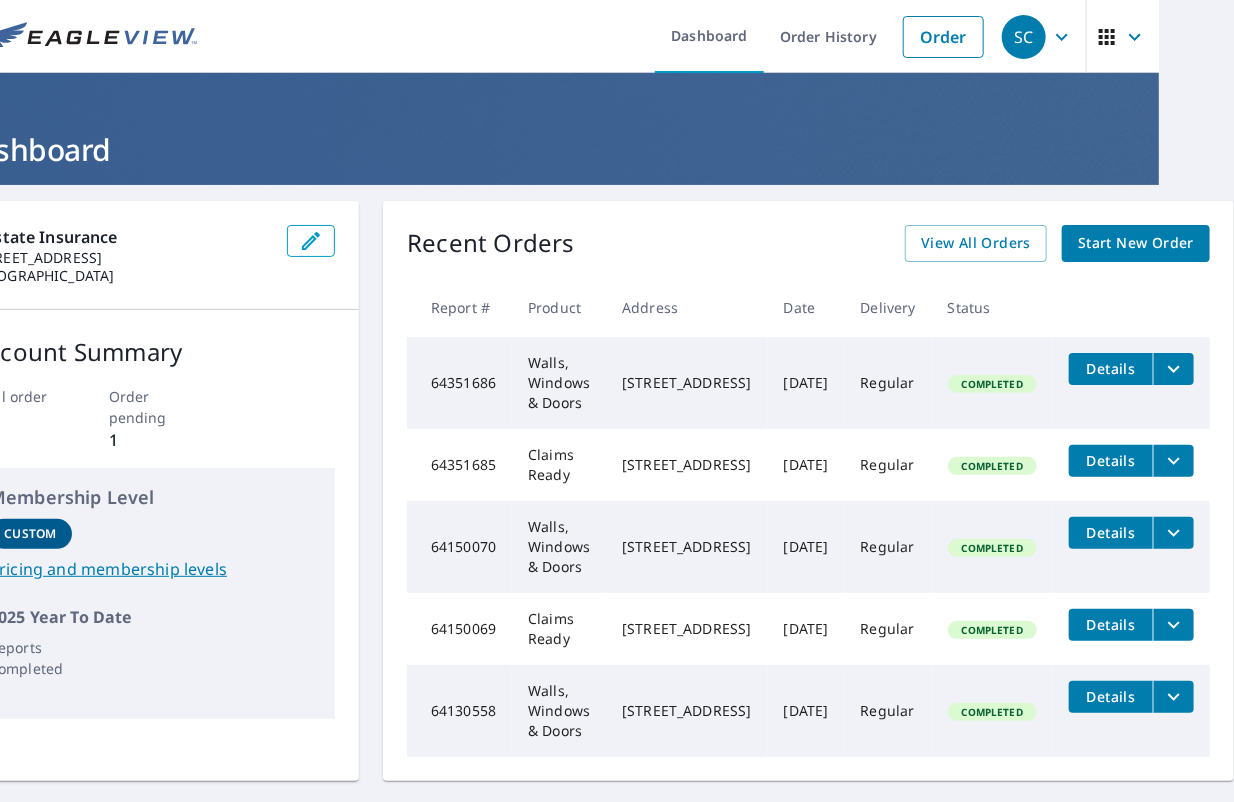 click on "Start New Order" at bounding box center (1136, 243) 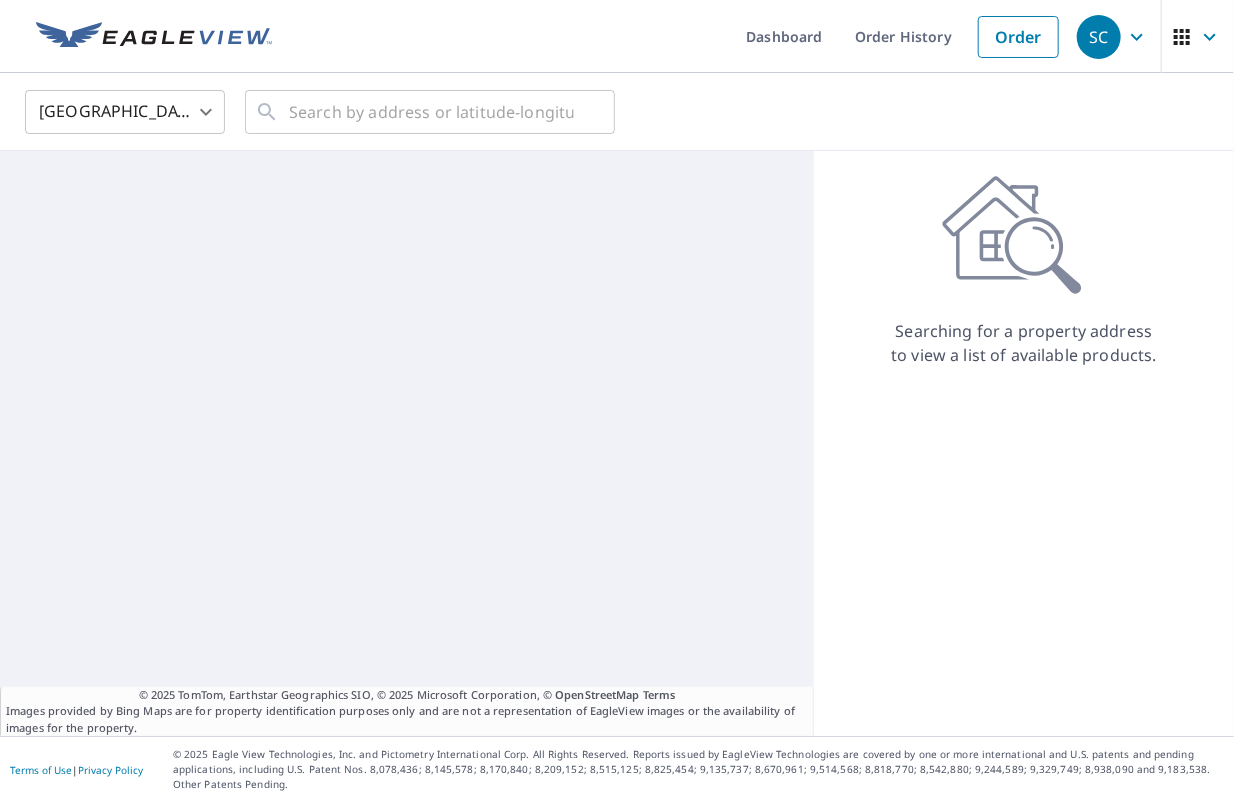 scroll, scrollTop: 0, scrollLeft: 0, axis: both 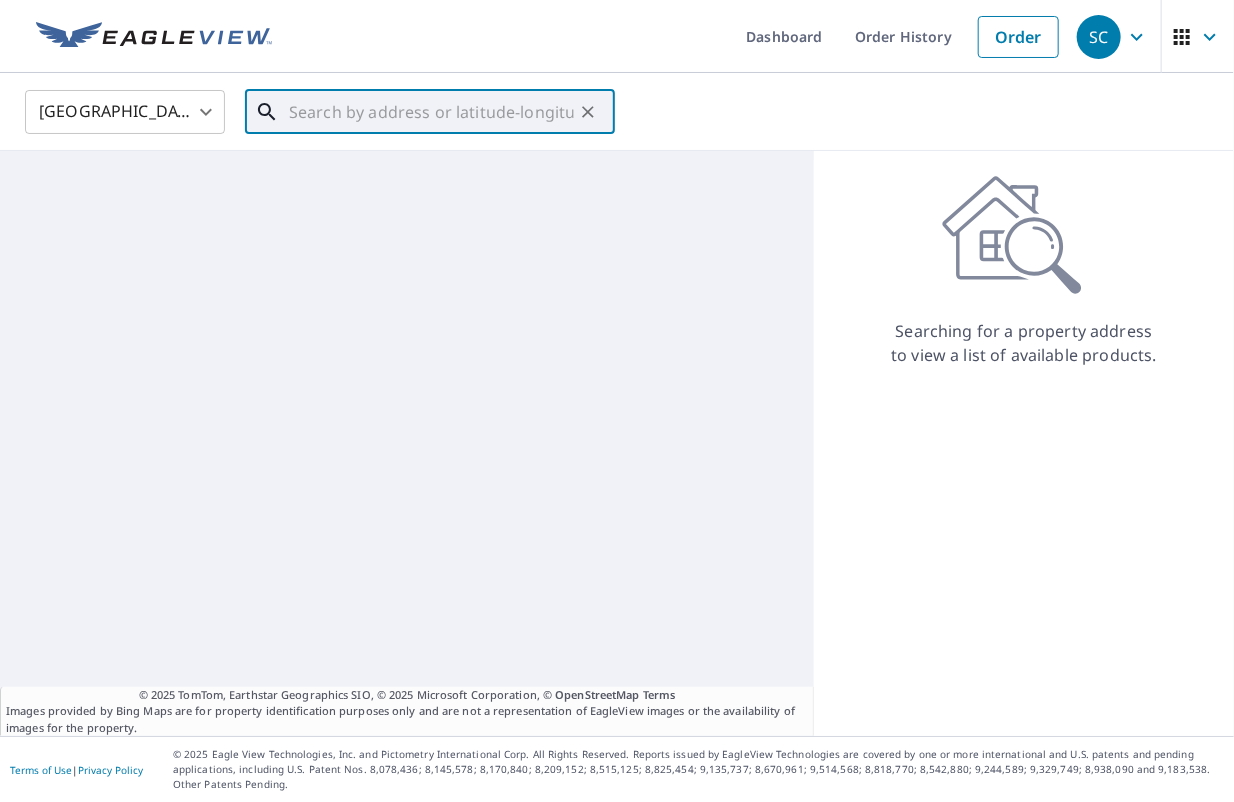 click at bounding box center (431, 112) 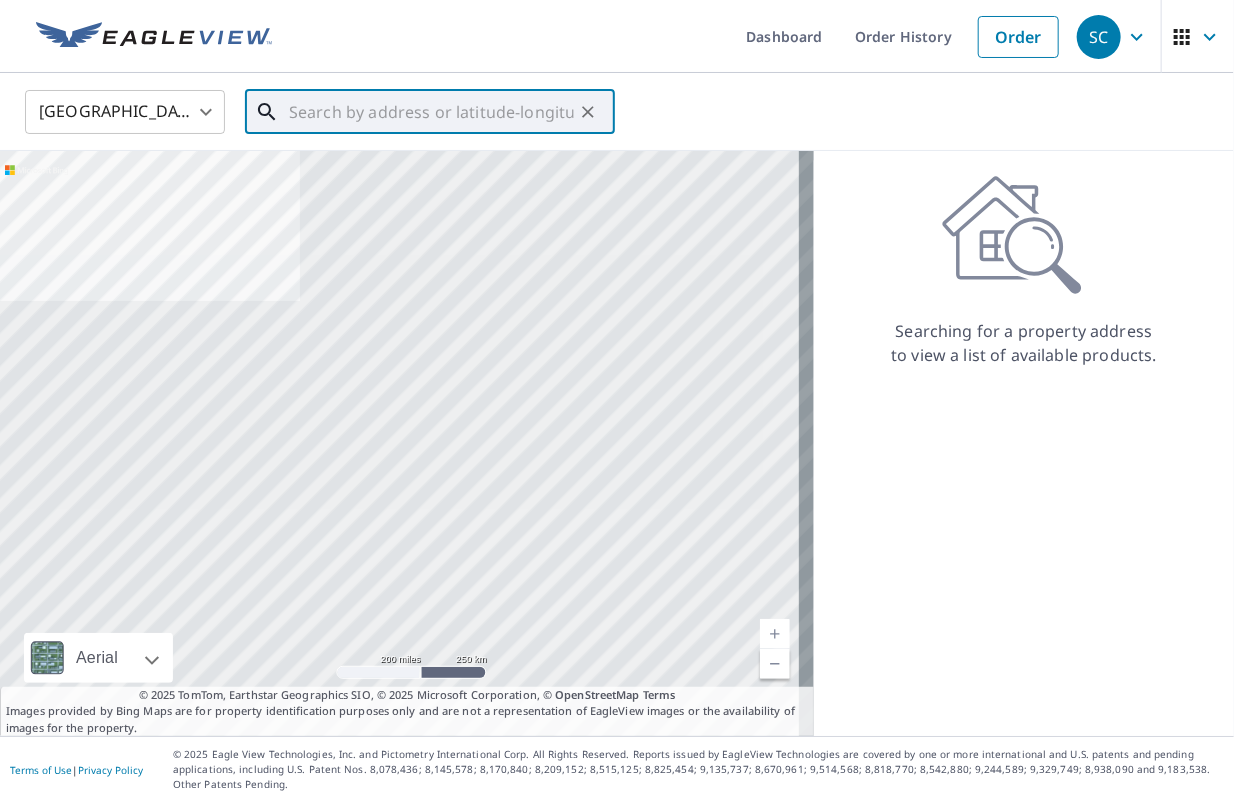 paste on "105 WOODLAND AVE" 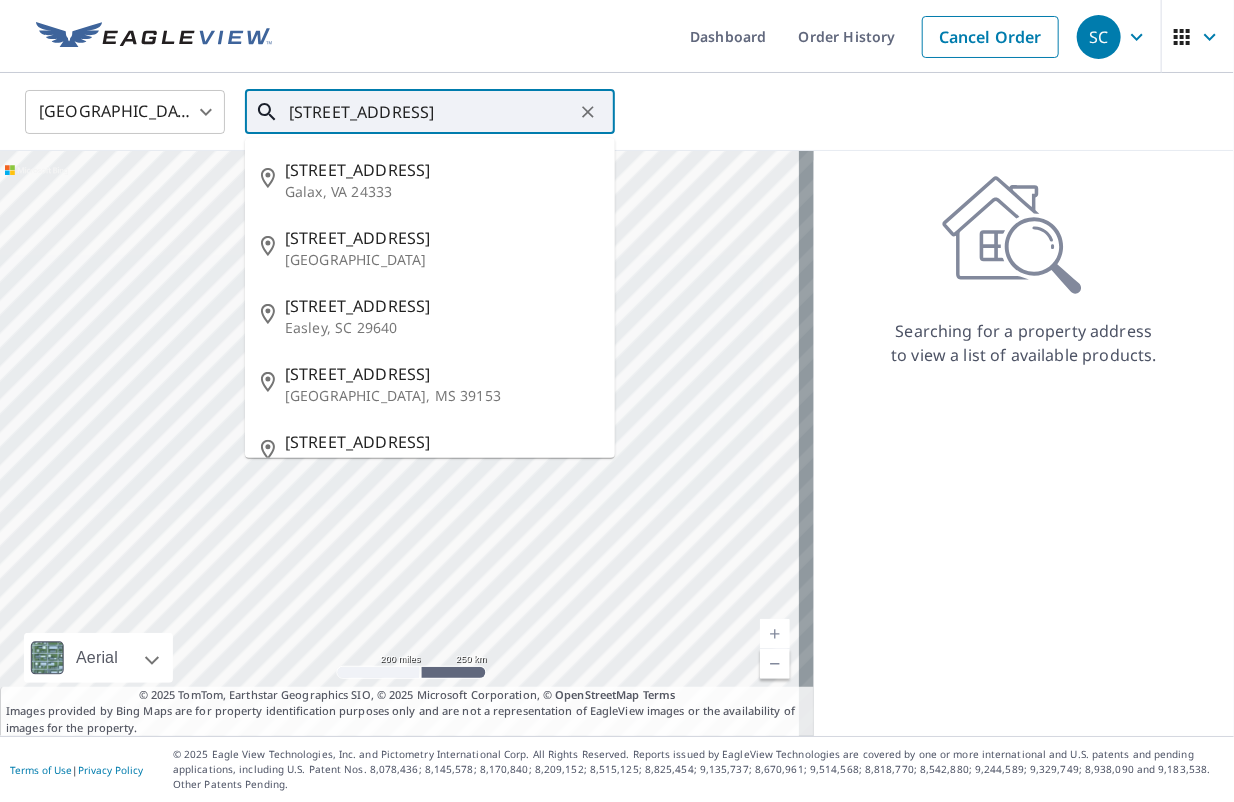 click on "105 WOODLAND AVE" at bounding box center (431, 112) 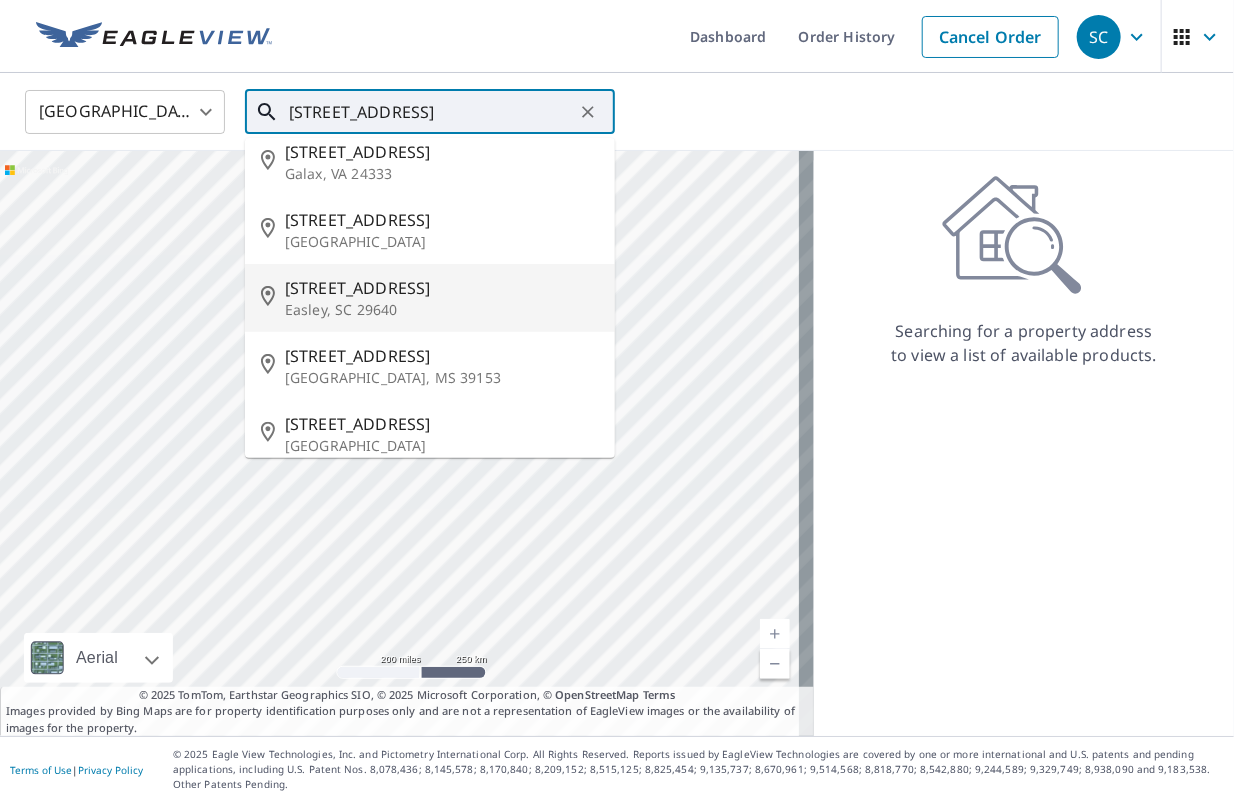 scroll, scrollTop: 35, scrollLeft: 0, axis: vertical 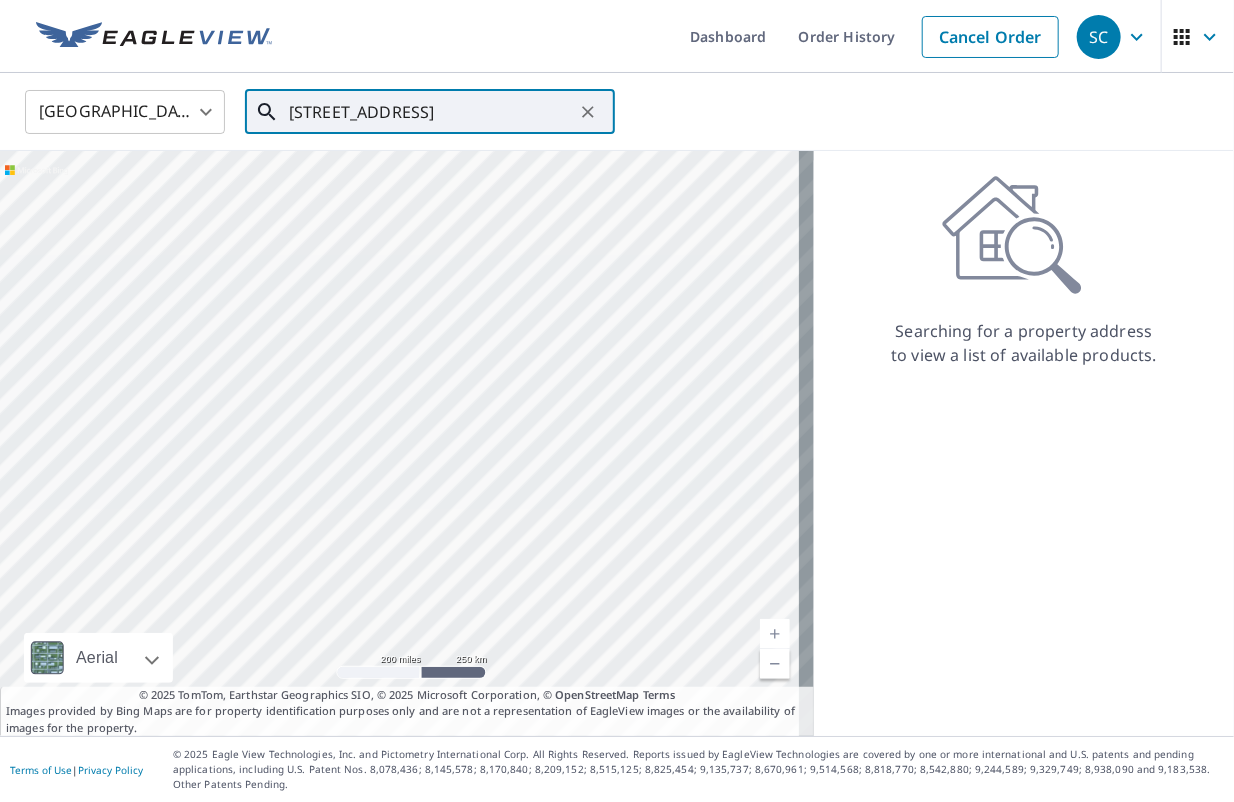 click on "105 WOODLAND AVE" at bounding box center (431, 112) 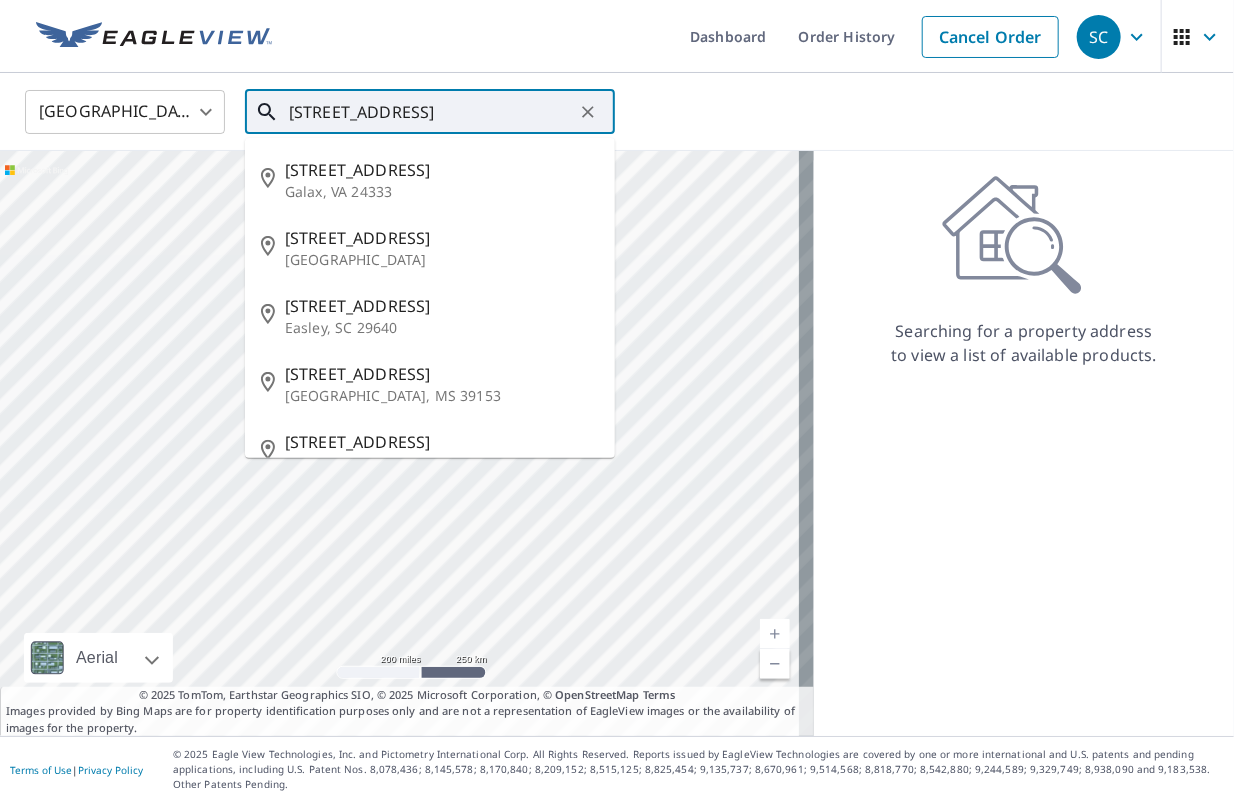 click on "105 WOODLAND AVE" at bounding box center [431, 112] 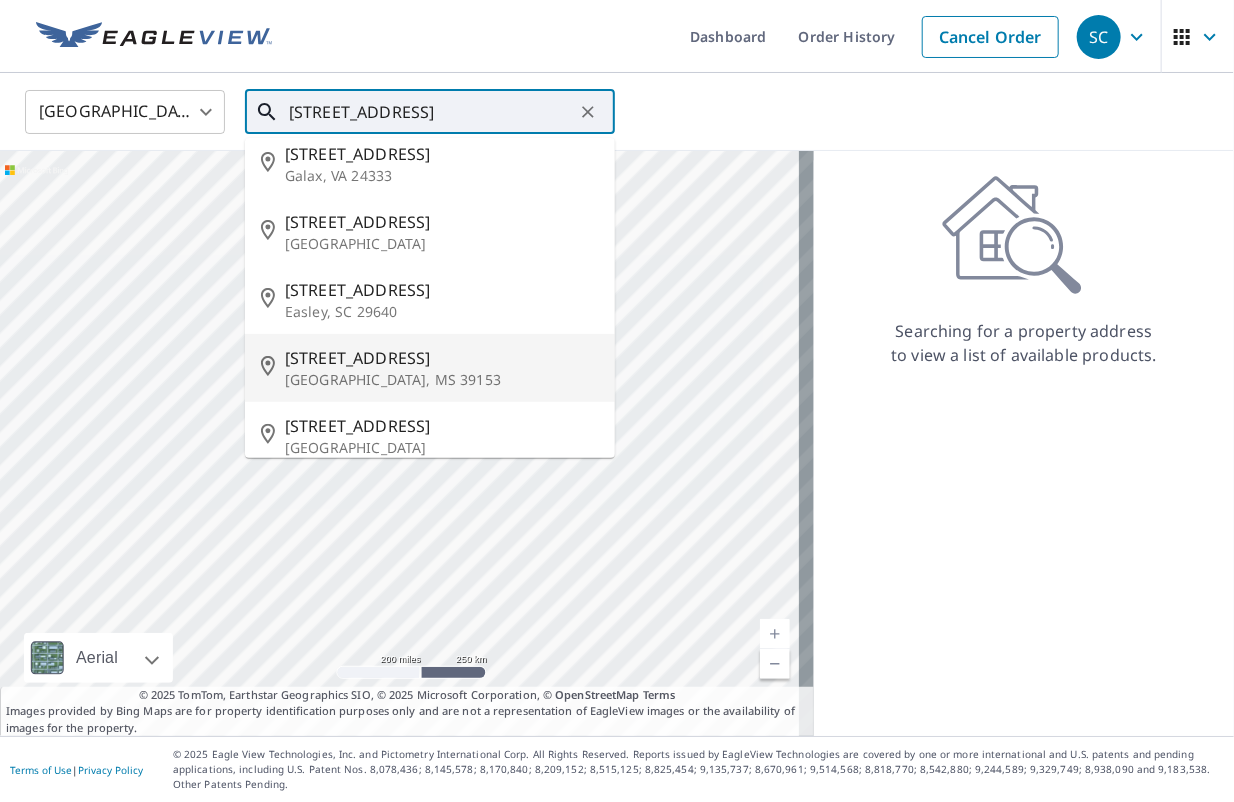 scroll, scrollTop: 0, scrollLeft: 0, axis: both 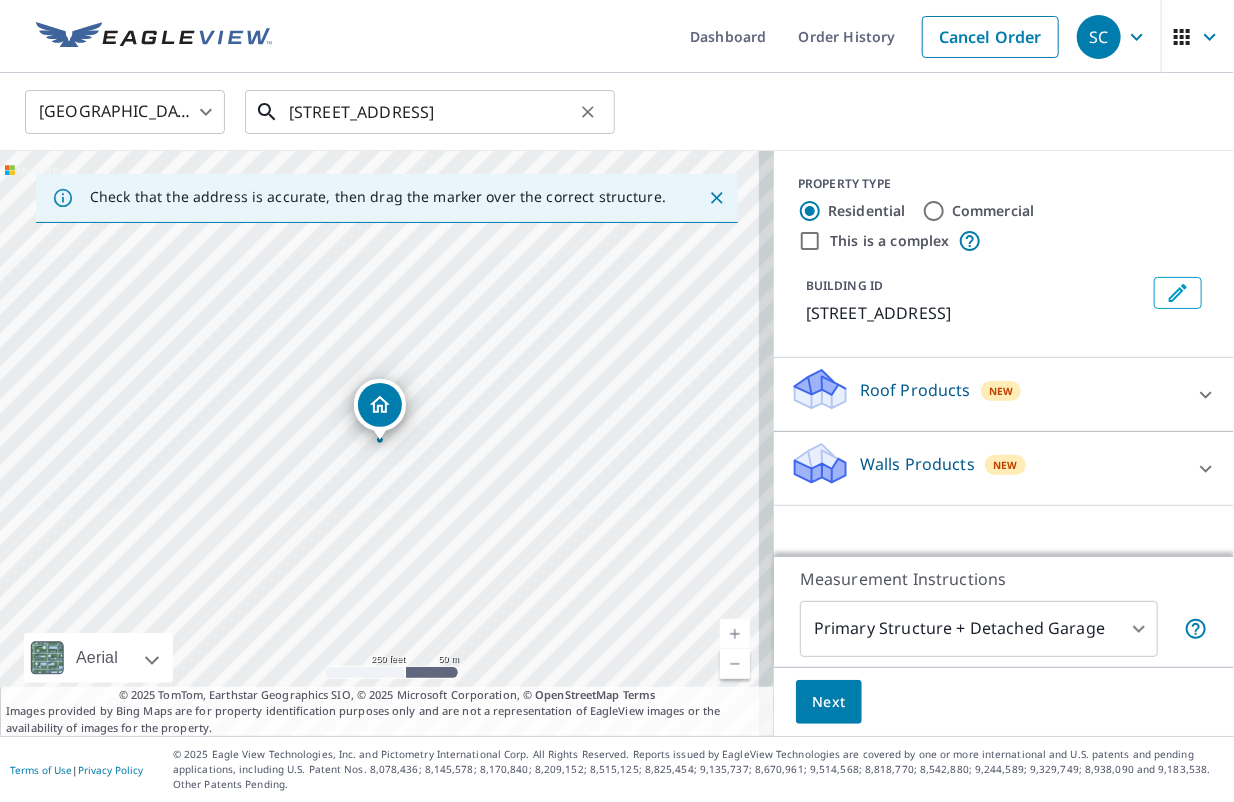 click on "105 Woodland Ave Galax, VA 24333" at bounding box center (431, 112) 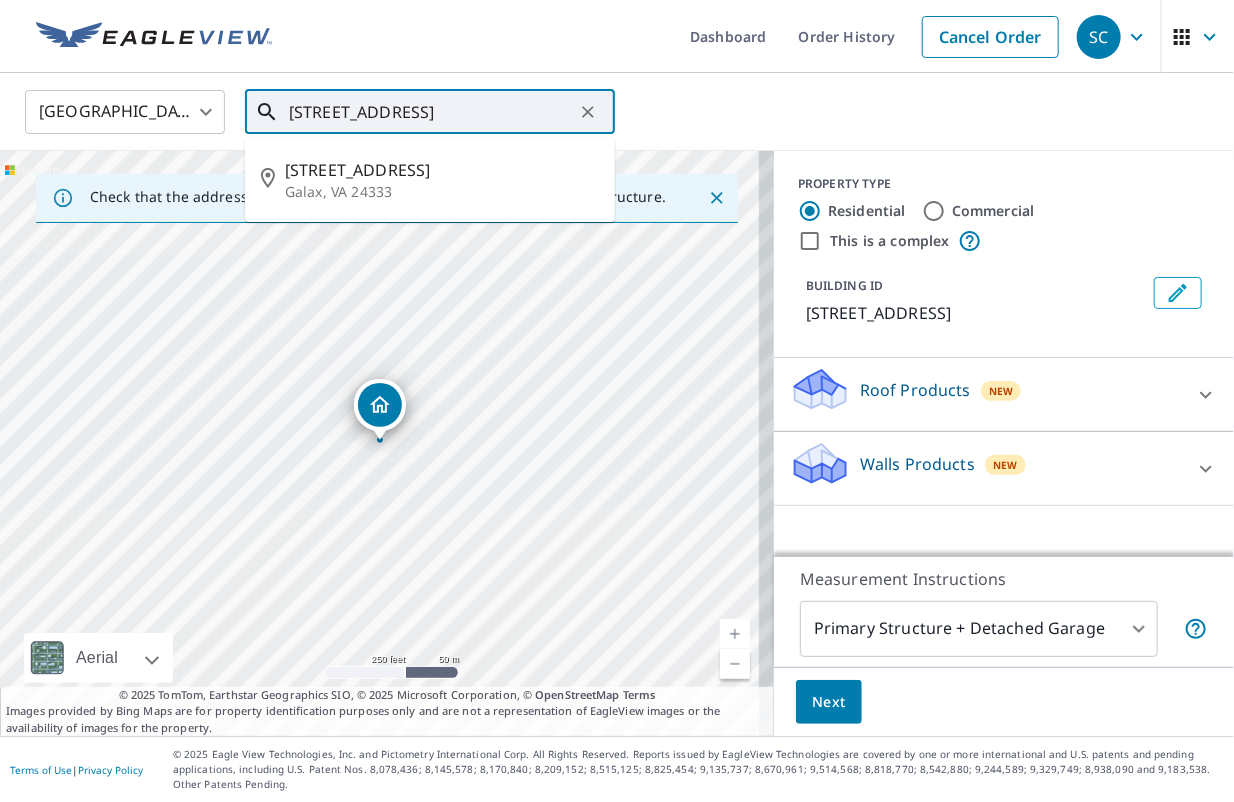 click on "105 Woodland Ave Galax, VA 24333" at bounding box center [431, 112] 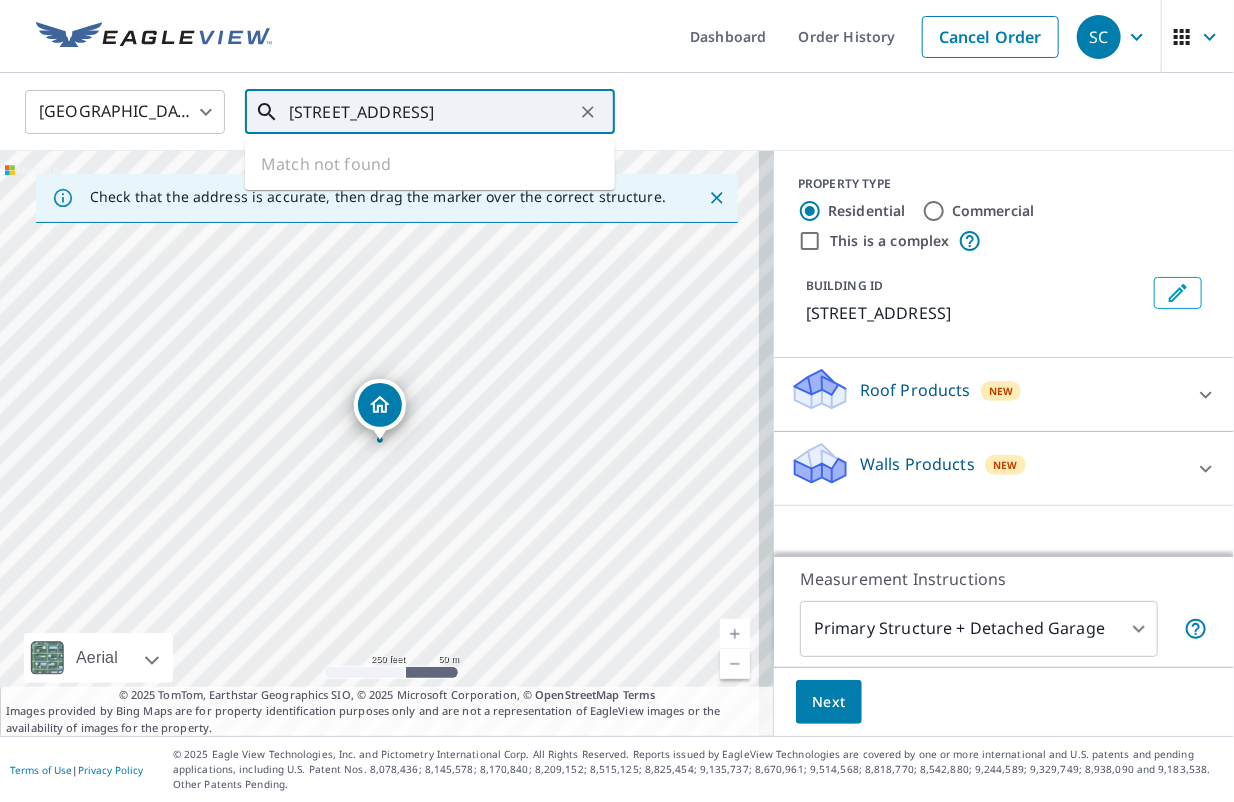 scroll, scrollTop: 0, scrollLeft: 20, axis: horizontal 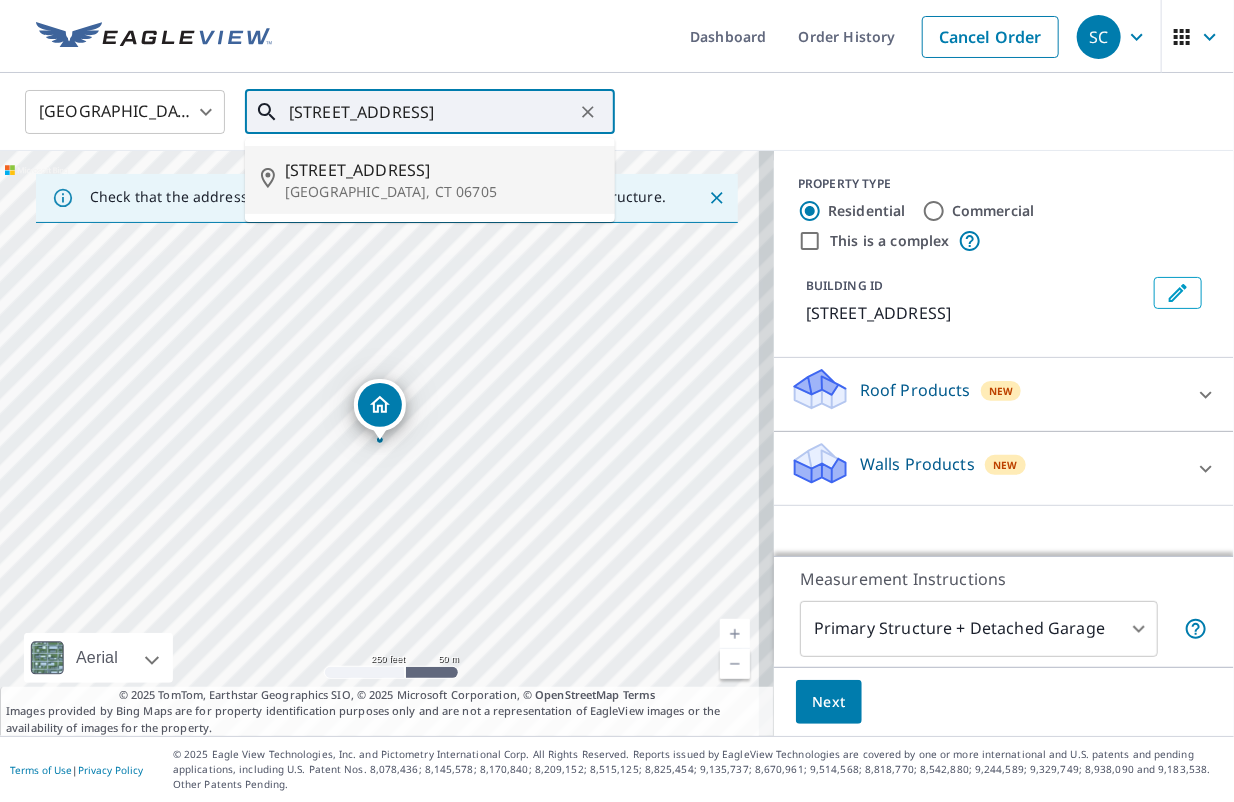 click on "[STREET_ADDRESS]" at bounding box center [442, 170] 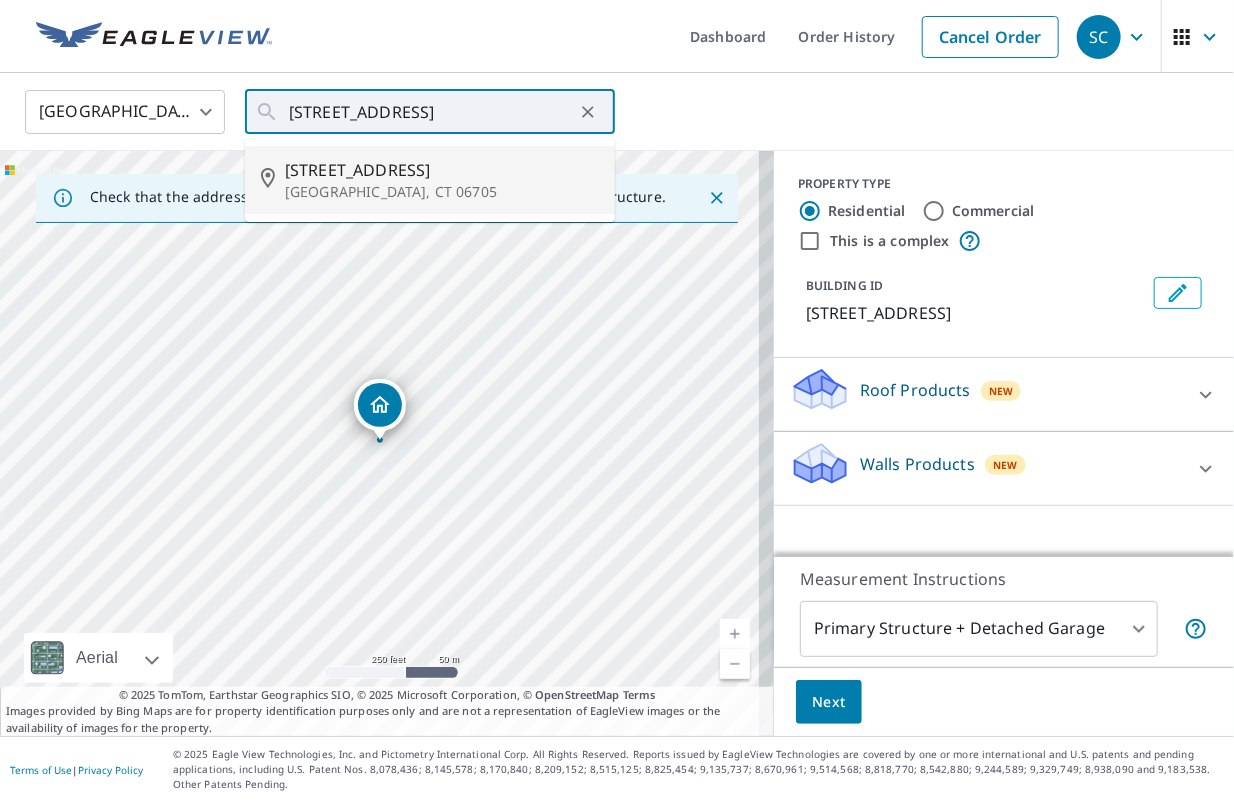 type on "105 Woodland Ave Waterbury, CT 06705" 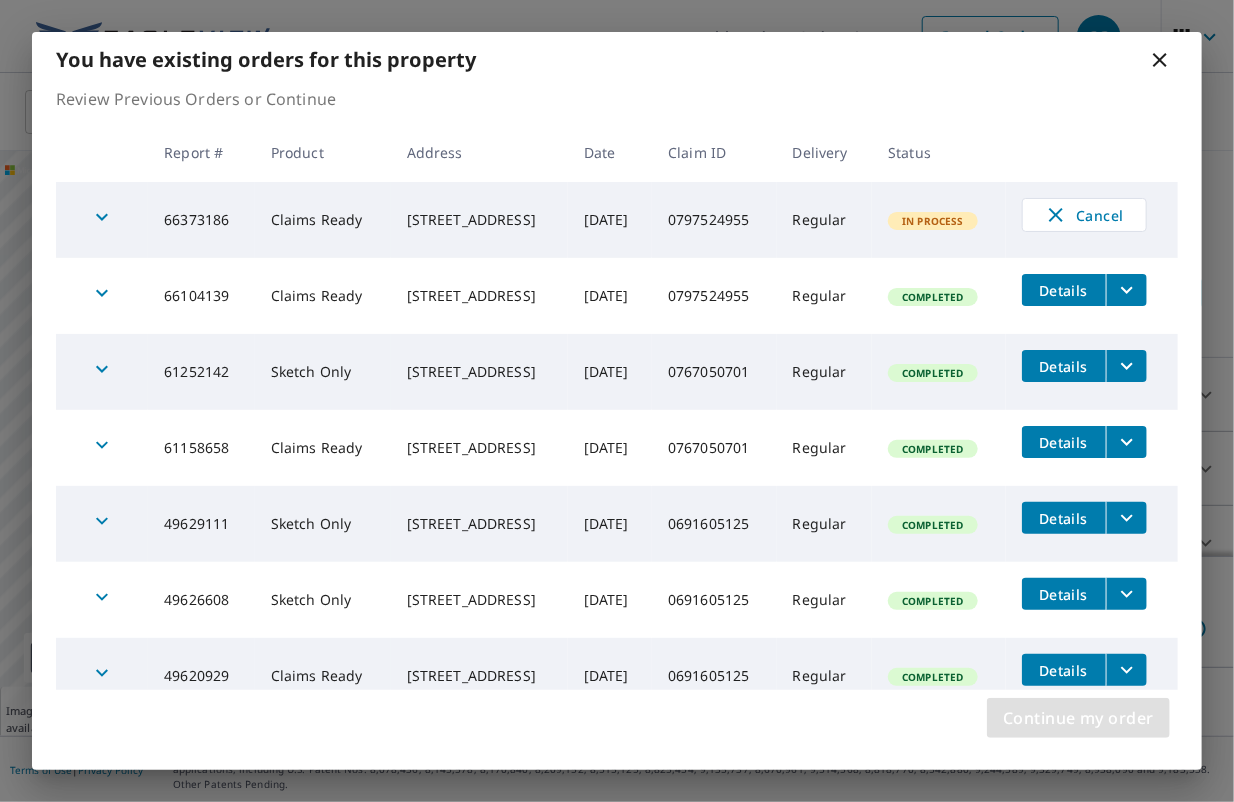 click on "Continue my order" at bounding box center (1078, 718) 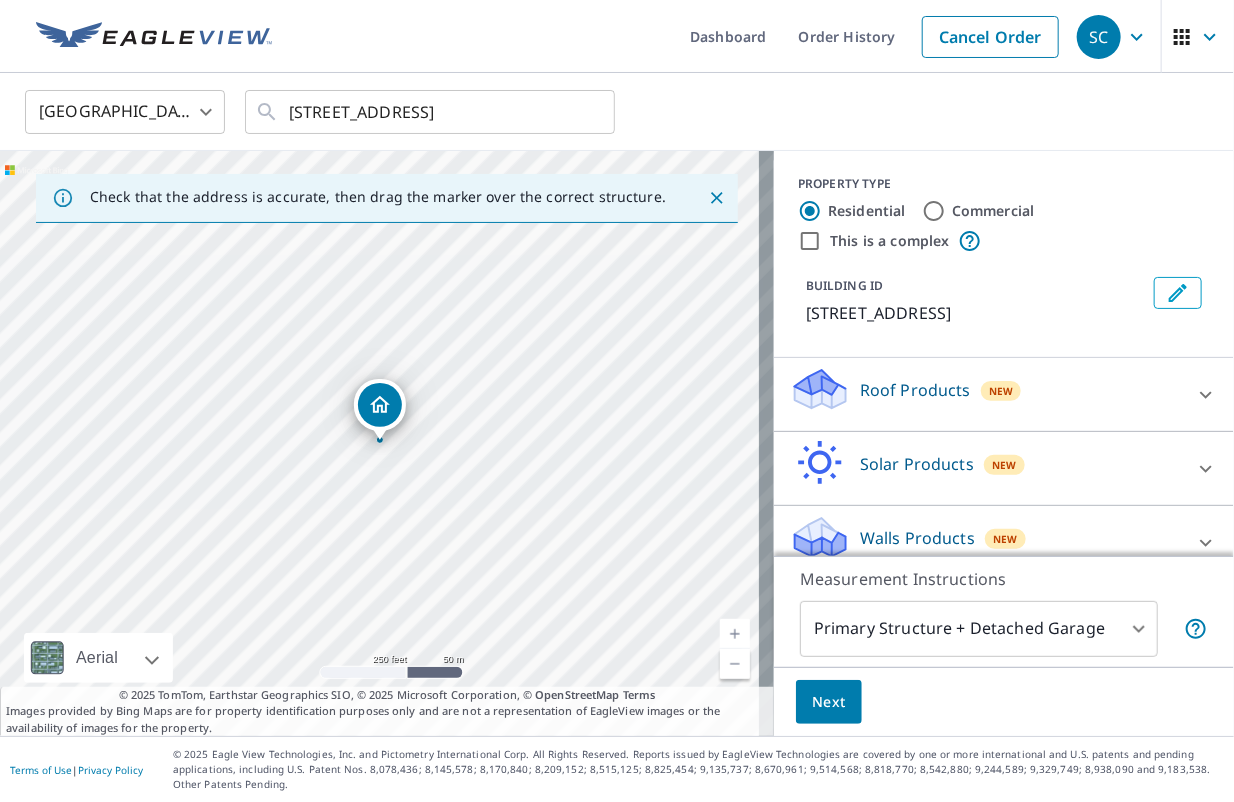 scroll, scrollTop: 22, scrollLeft: 0, axis: vertical 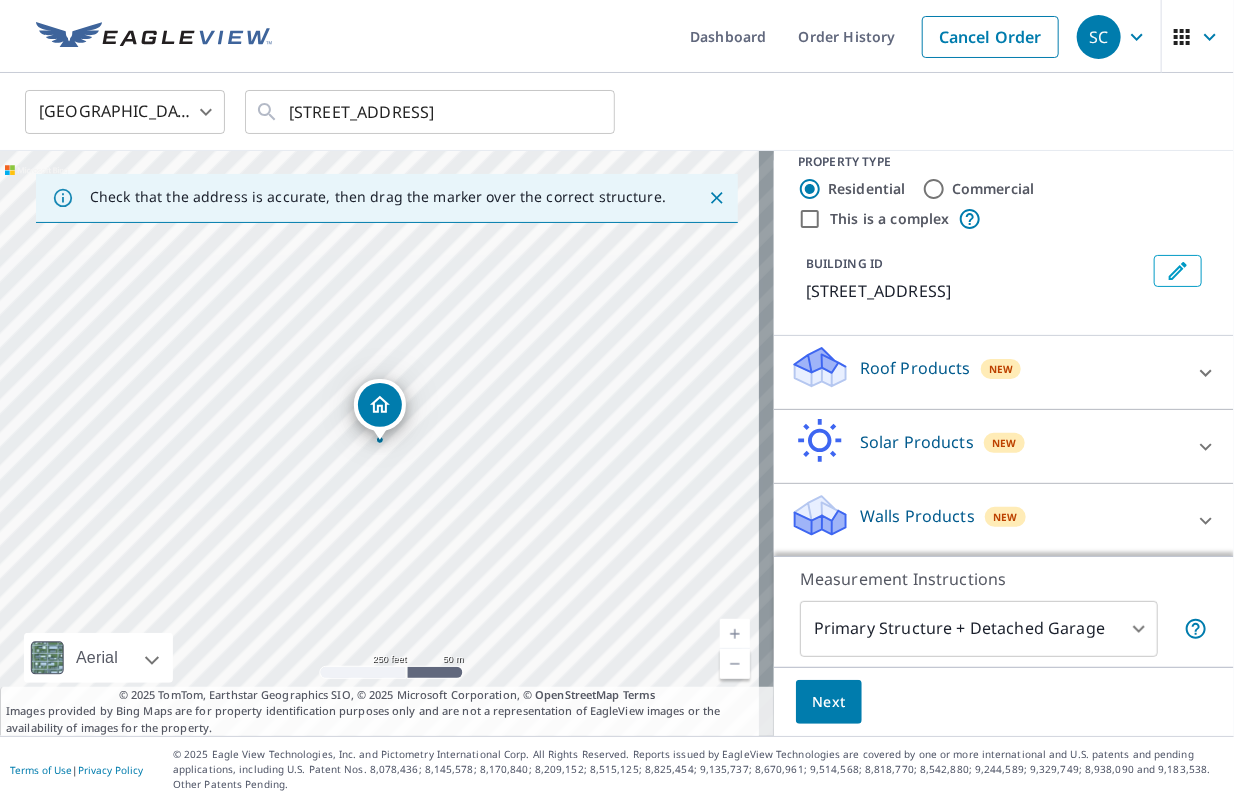 click on "Roof Products New" at bounding box center [986, 372] 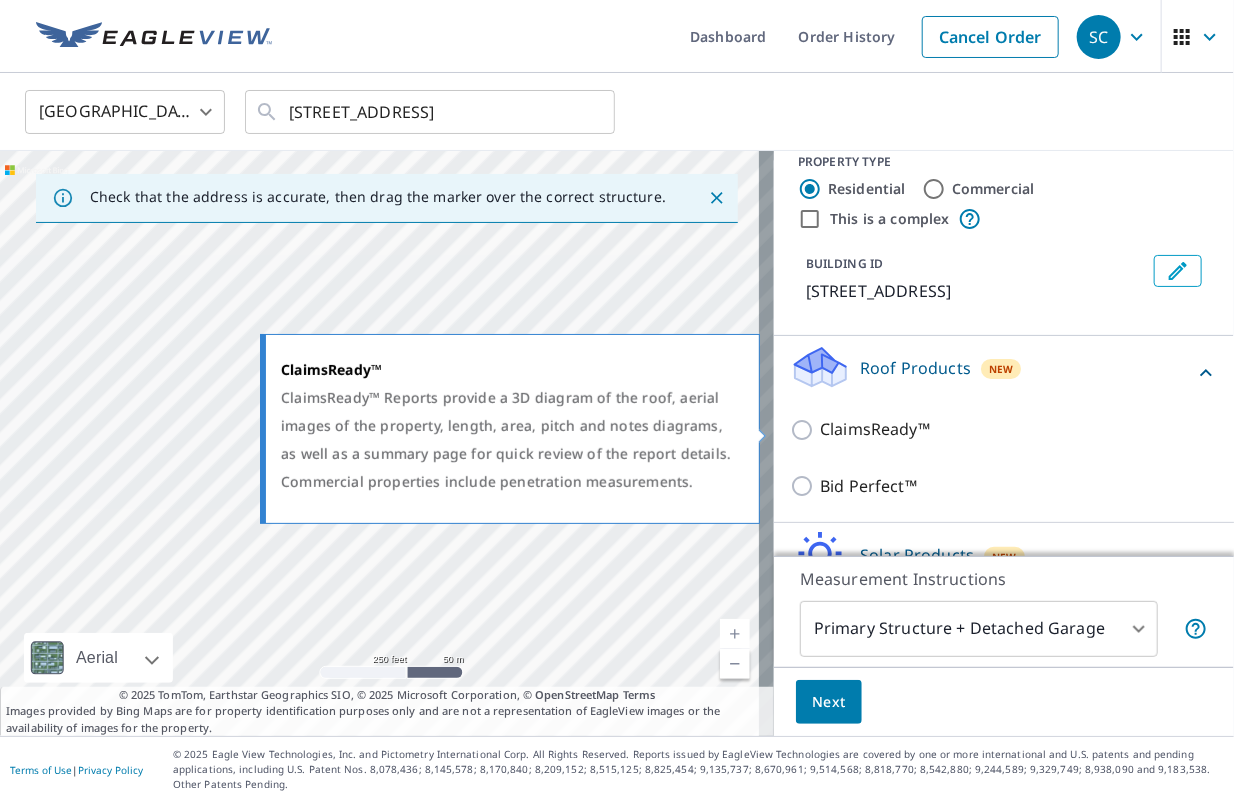 click on "ClaimsReady™" at bounding box center [805, 430] 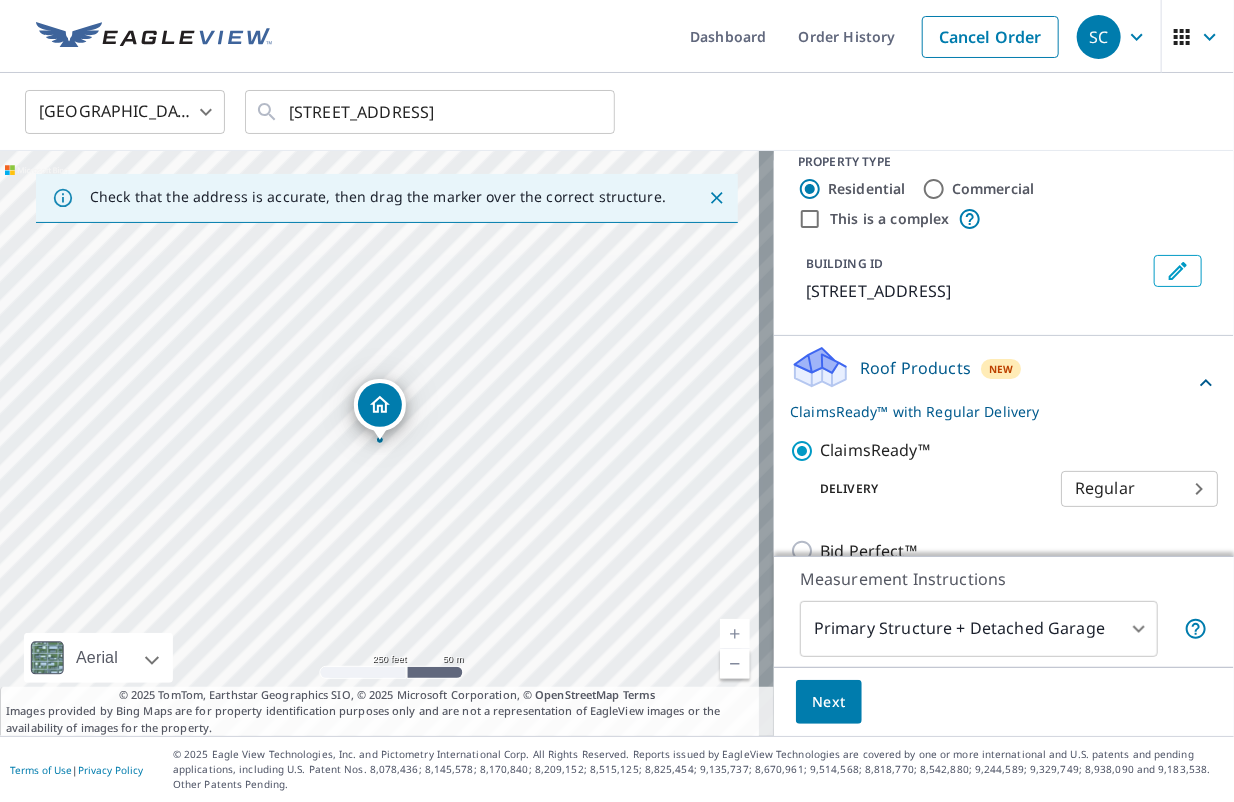 click on "Next" at bounding box center [829, 702] 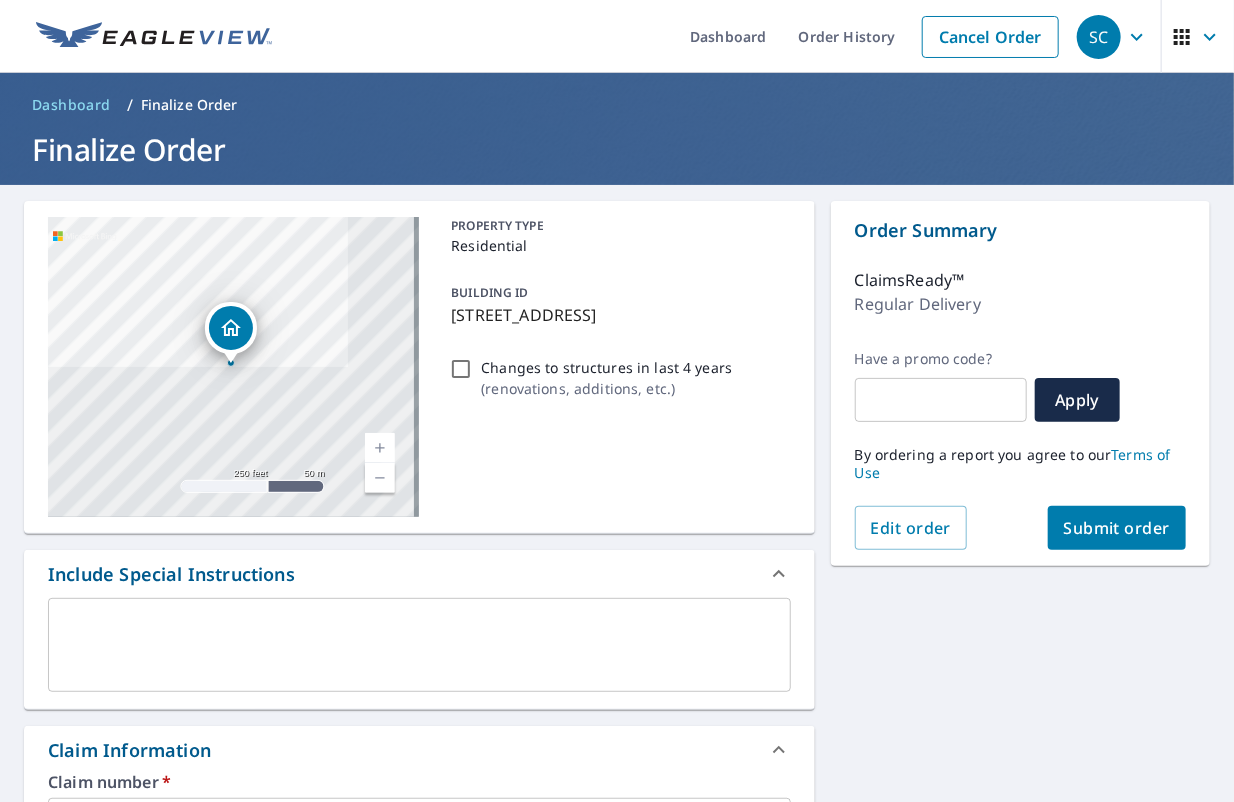 click on "Submit order" at bounding box center (1117, 528) 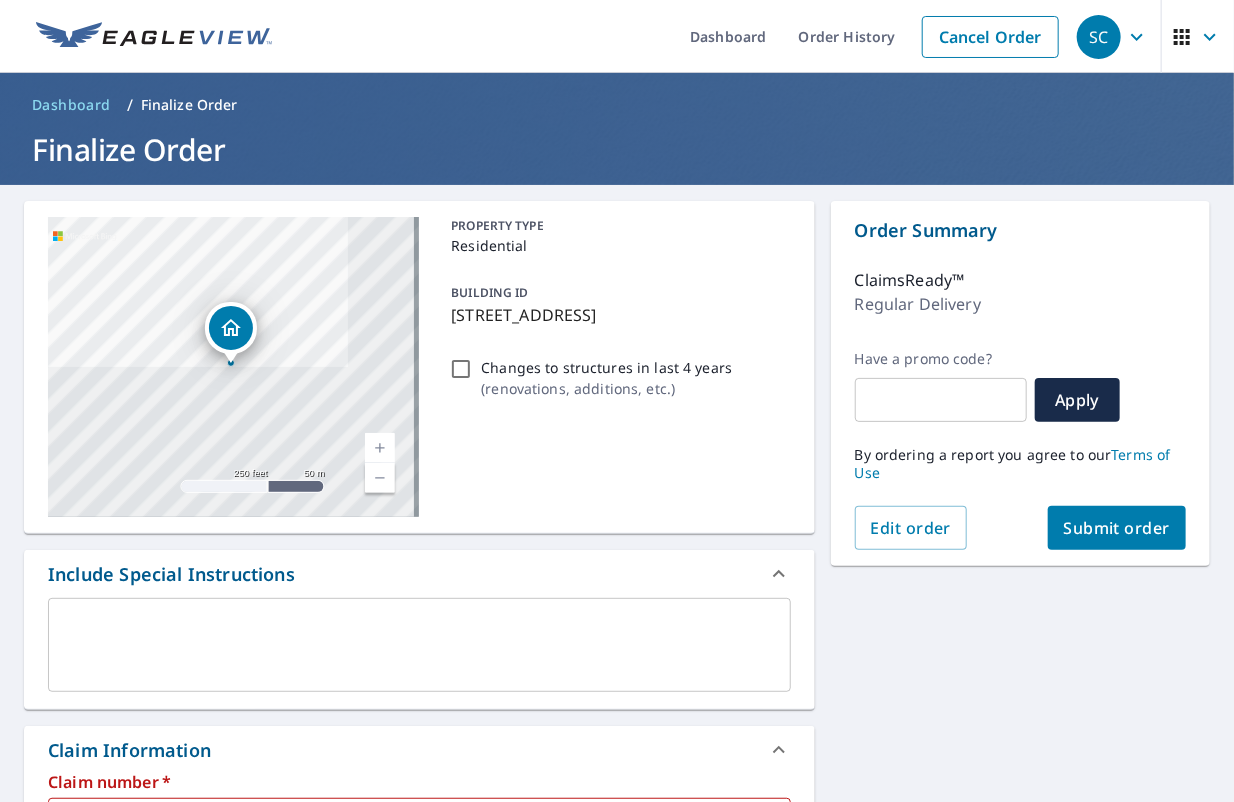click on "Submit order" at bounding box center [1117, 528] 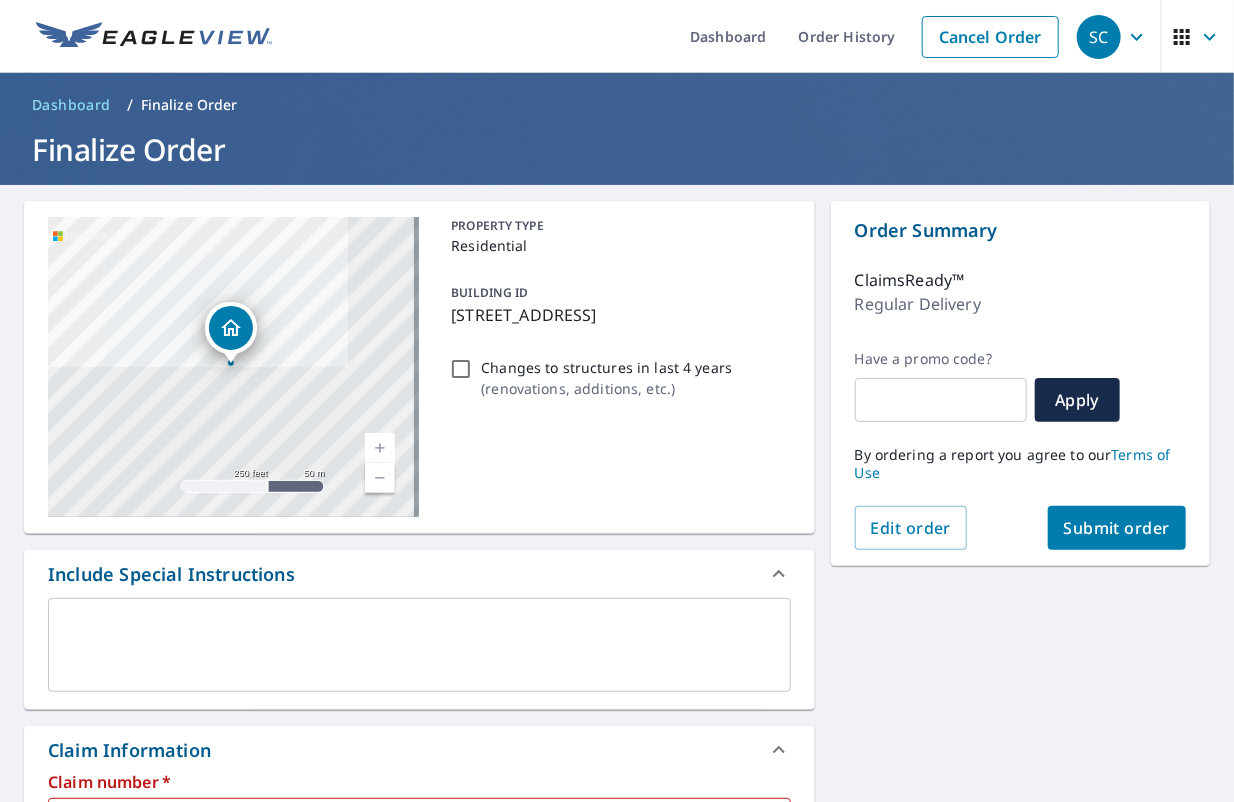 click on "Submit order" at bounding box center [1117, 528] 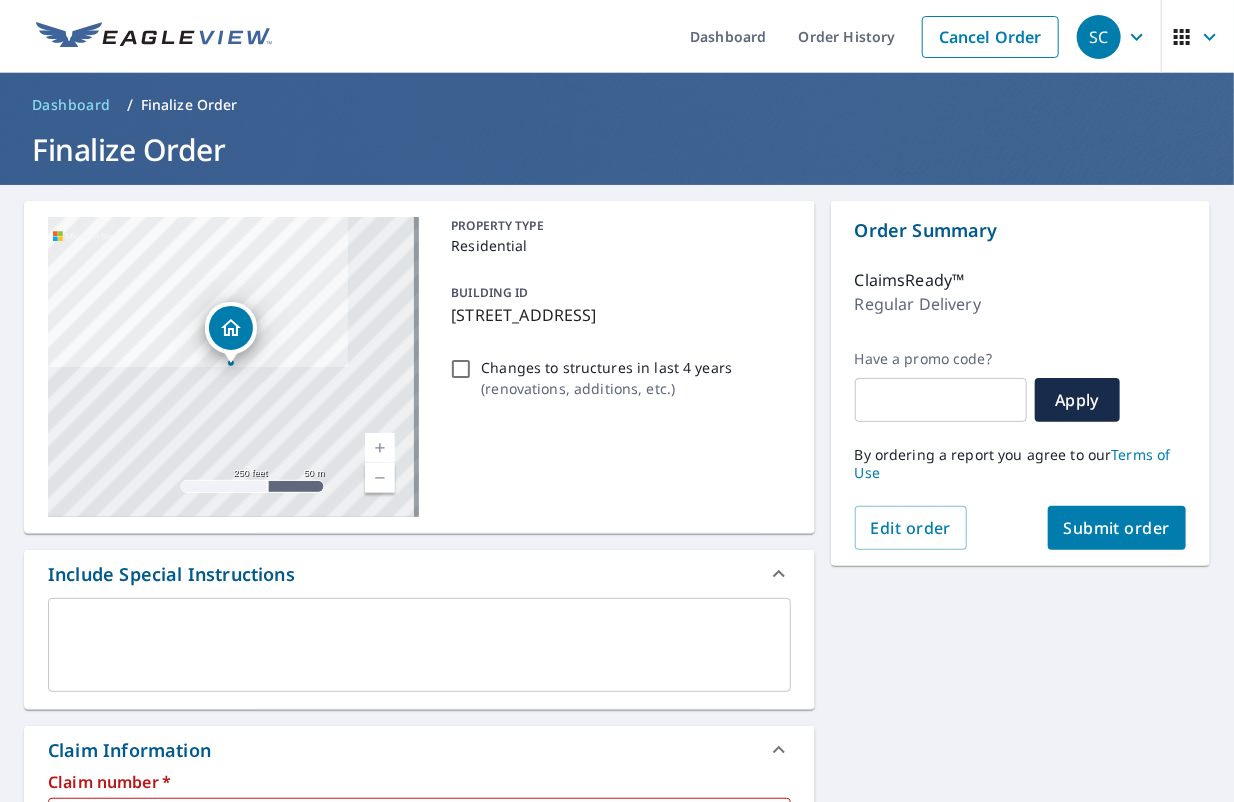 click on "Submit order" at bounding box center (1117, 528) 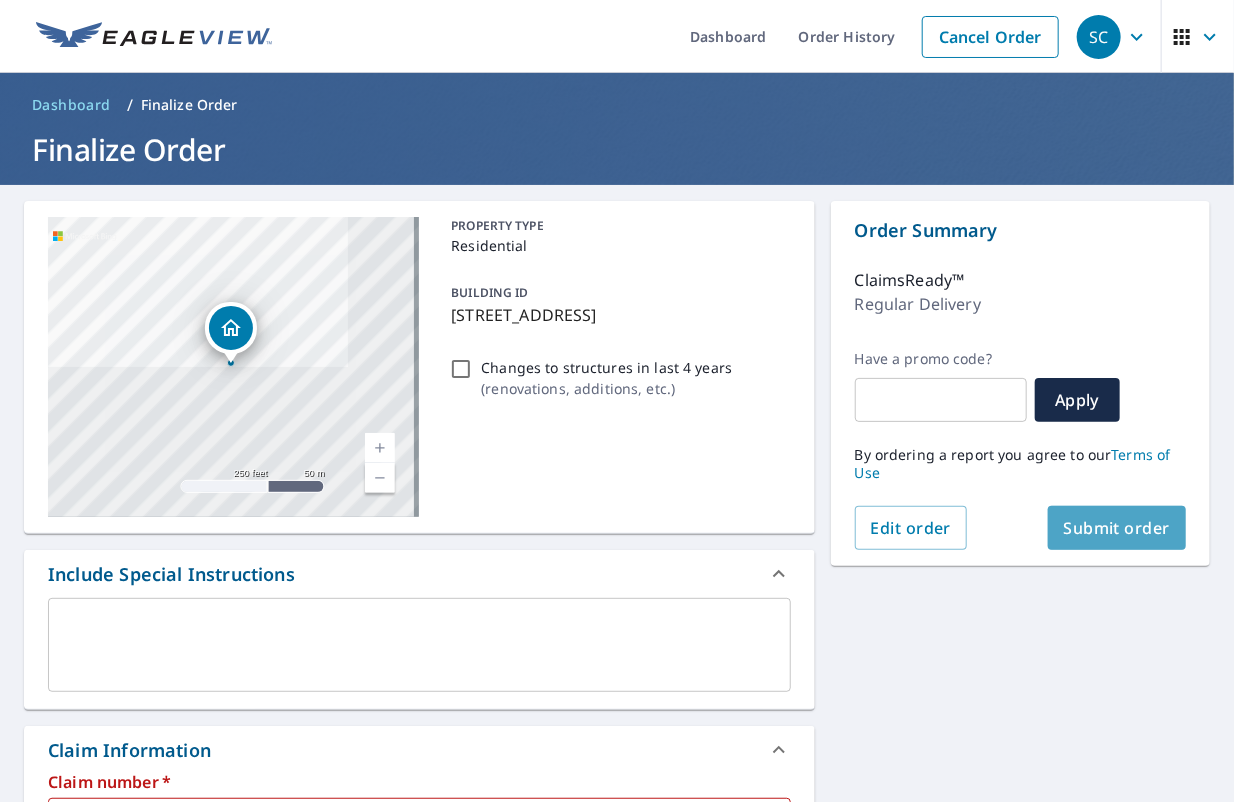 click on "Submit order" at bounding box center [1117, 528] 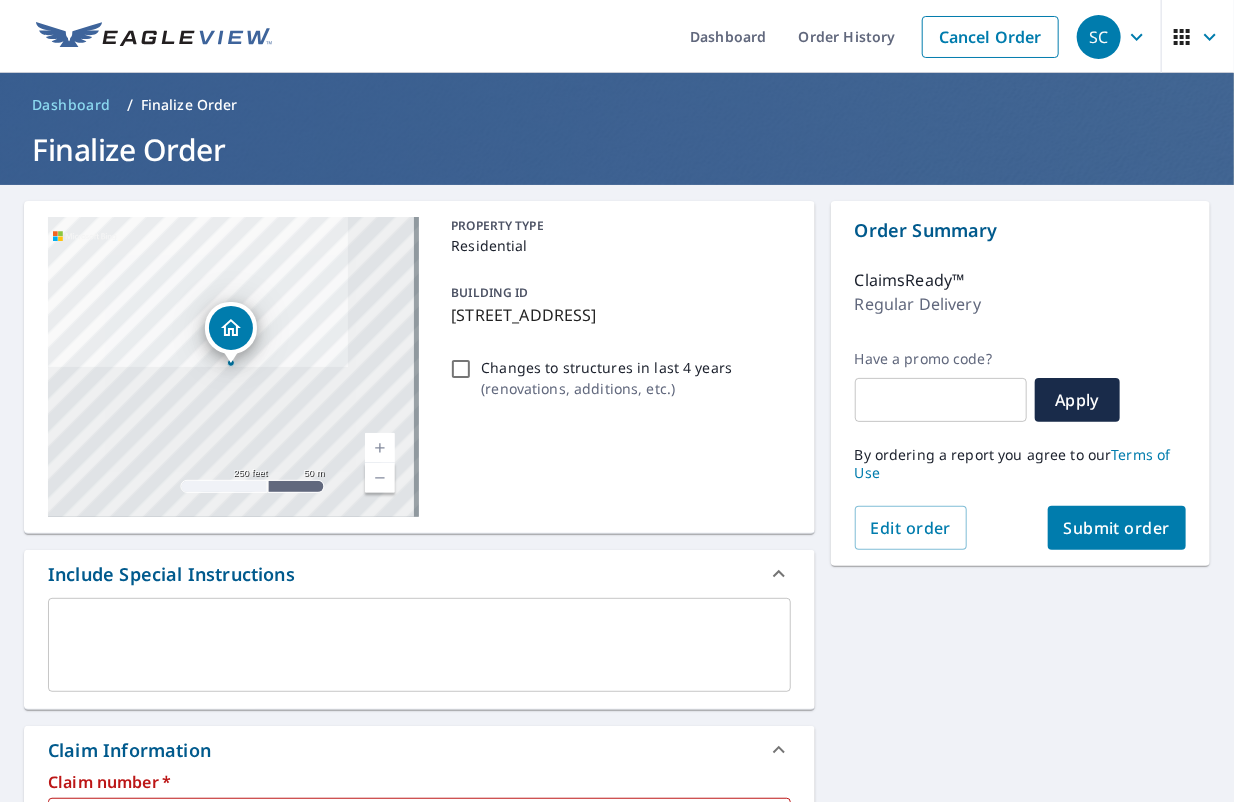 click on "Submit order" at bounding box center [1117, 528] 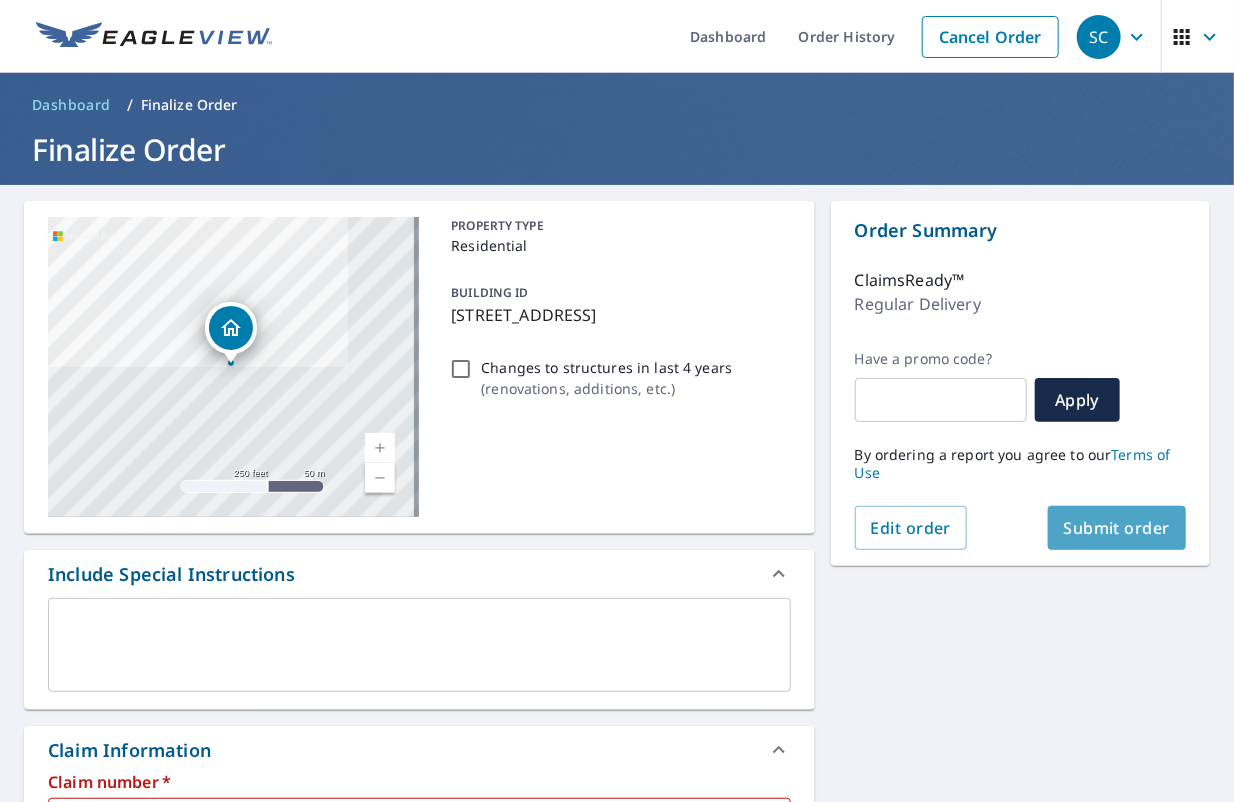 click on "Submit order" at bounding box center (1117, 528) 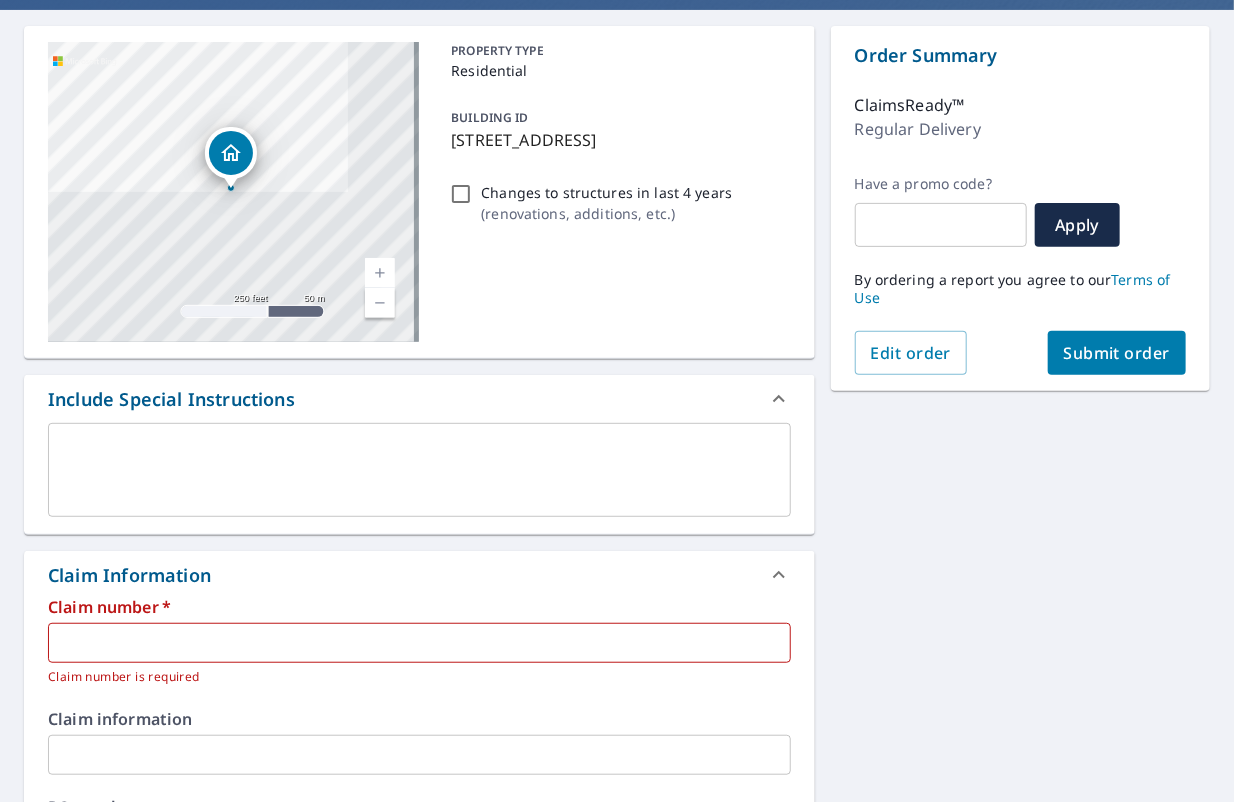 scroll, scrollTop: 400, scrollLeft: 0, axis: vertical 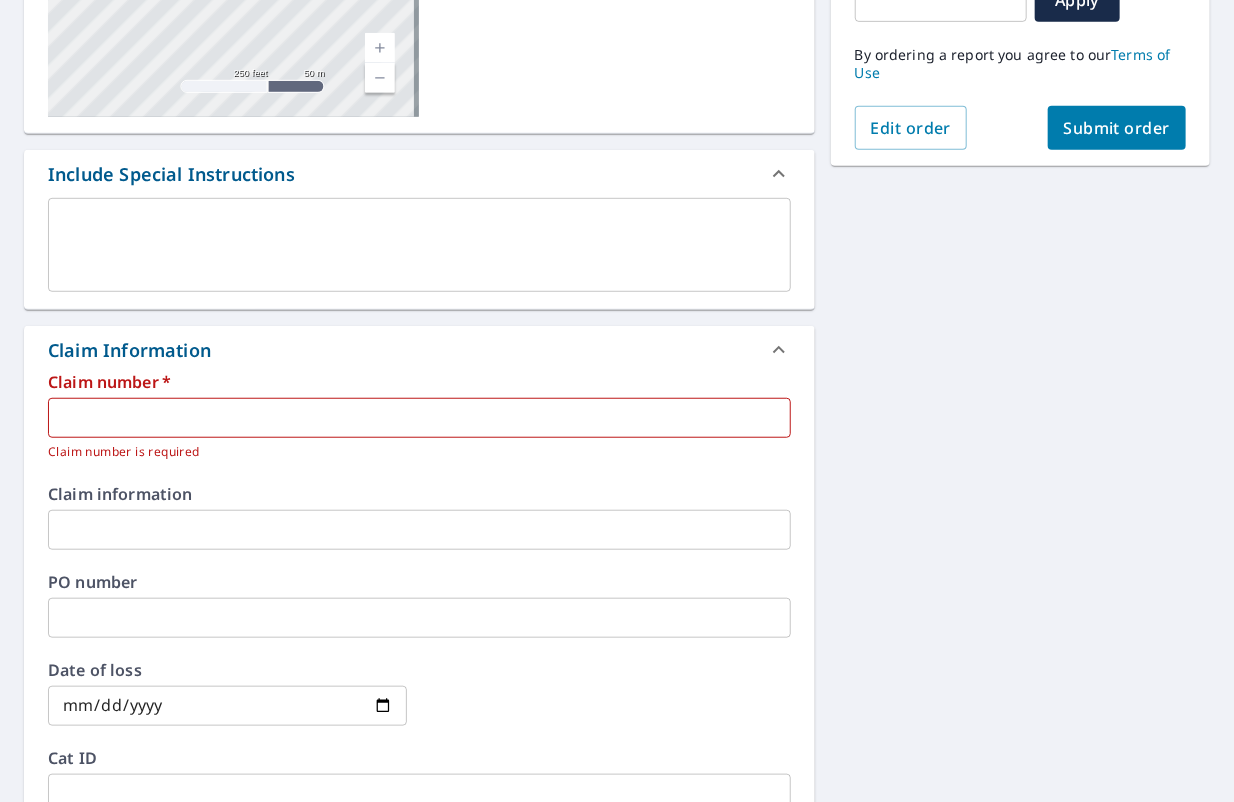 click at bounding box center (419, 418) 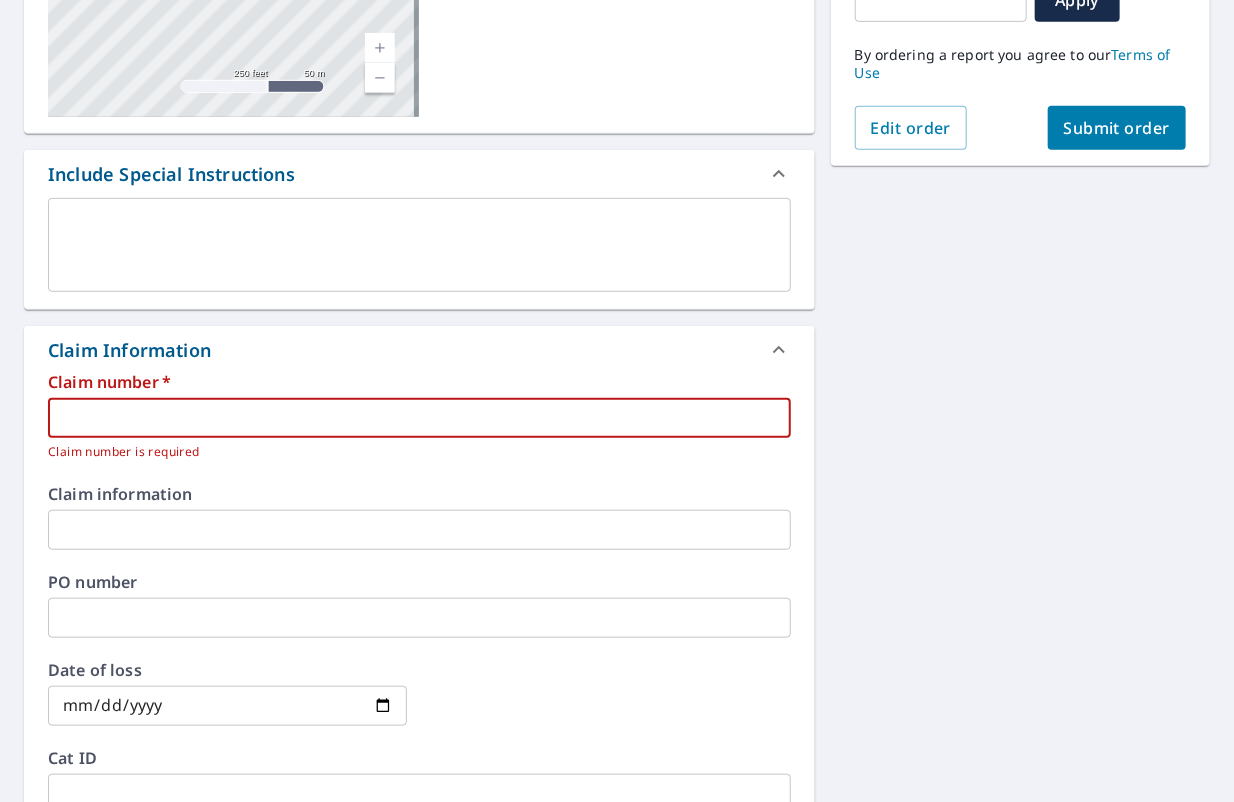 paste on "0797524955" 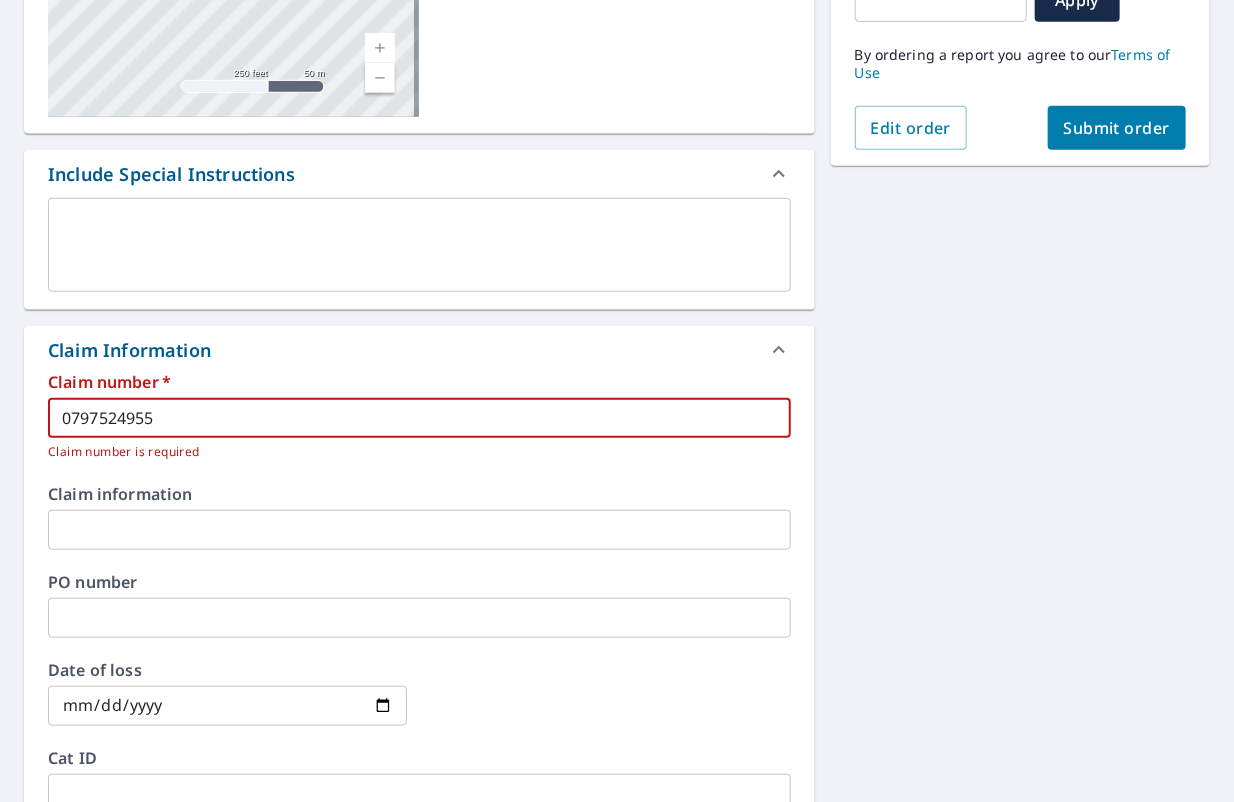 type on "0797524955" 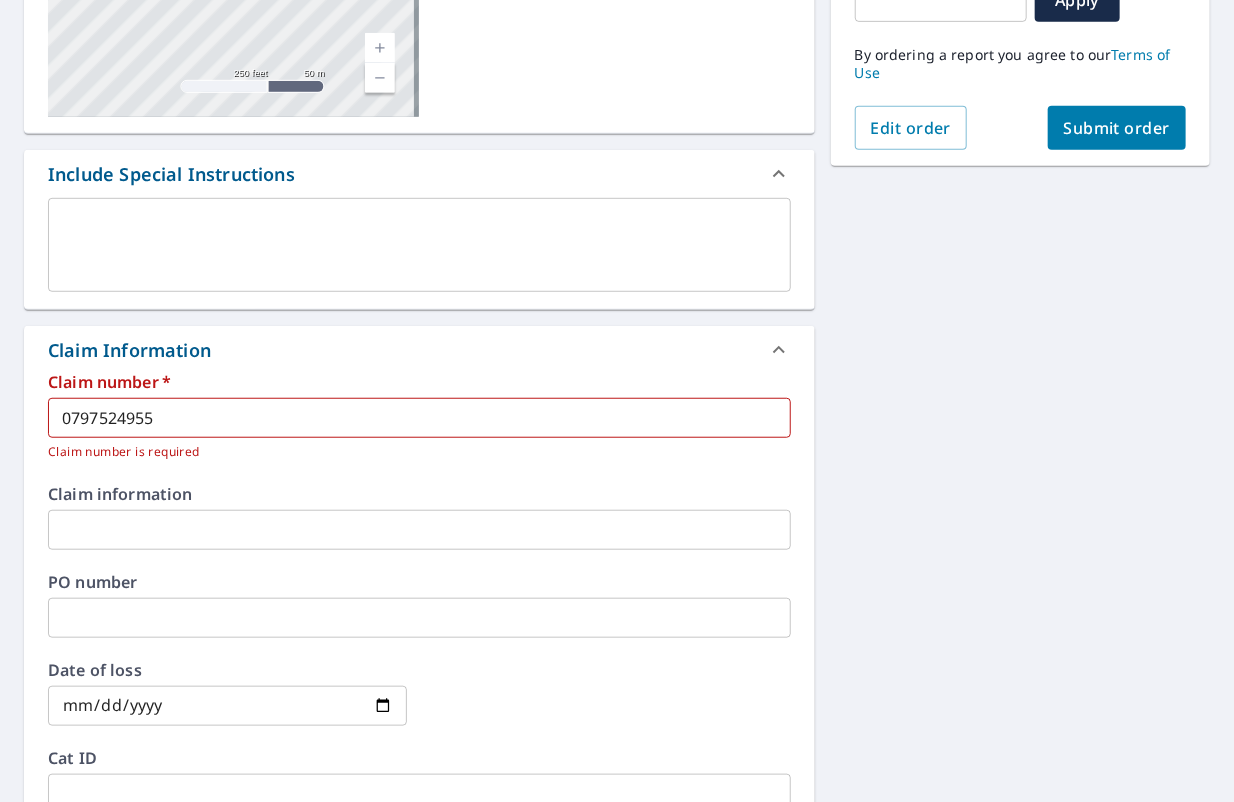 click on "105 Woodland Ave Waterbury, CT 06705 Aerial Road A standard road map Aerial A detailed look from above Labels Labels 250 feet 50 m © 2025 TomTom, © Vexcel Imaging, © 2025 Microsoft Corporation,  © OpenStreetMap Terms PROPERTY TYPE Residential BUILDING ID 105 Woodland Ave, Waterbury, CT, 06705 Changes to structures in last 4 years ( renovations, additions, etc. ) Include Special Instructions x ​ Claim Information Claim number   * 0797524955 ​ Claim number is required Claim information ​ PO number ​ Date of loss ​ Cat ID ​ Email Recipients Your reports will be sent to  scoqe@allstate.com.  Edit Contact Information. Send a copy of the report to: ​ Substitutions and Customization Roof measurement report substitutions Additional Report Formats (Not available for all reports) DXF RXF XML Add-ons and custom cover page Property Owner Report Include custom cover page Payment Information Your account will be directly invoiced once your report is delivered. Order Summary ClaimsReady™ ​ Apply" at bounding box center (617, 445) 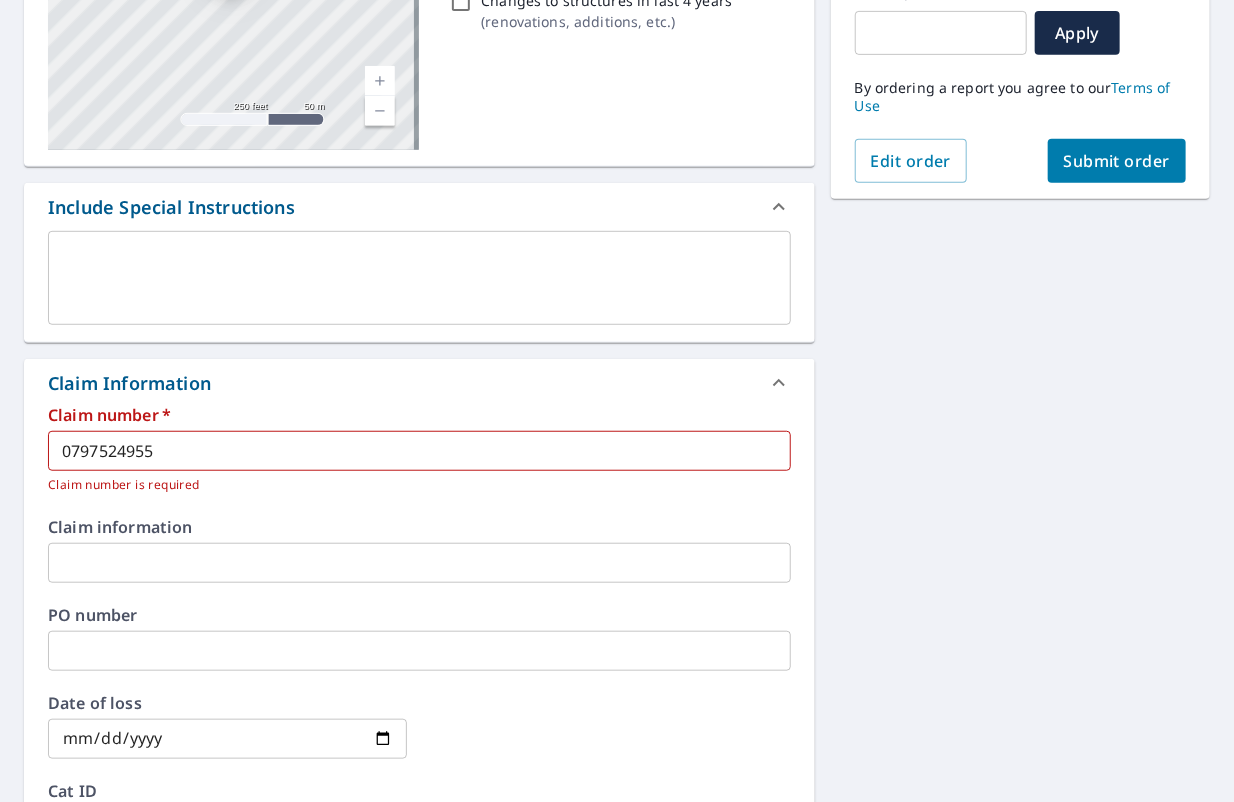 scroll, scrollTop: 67, scrollLeft: 0, axis: vertical 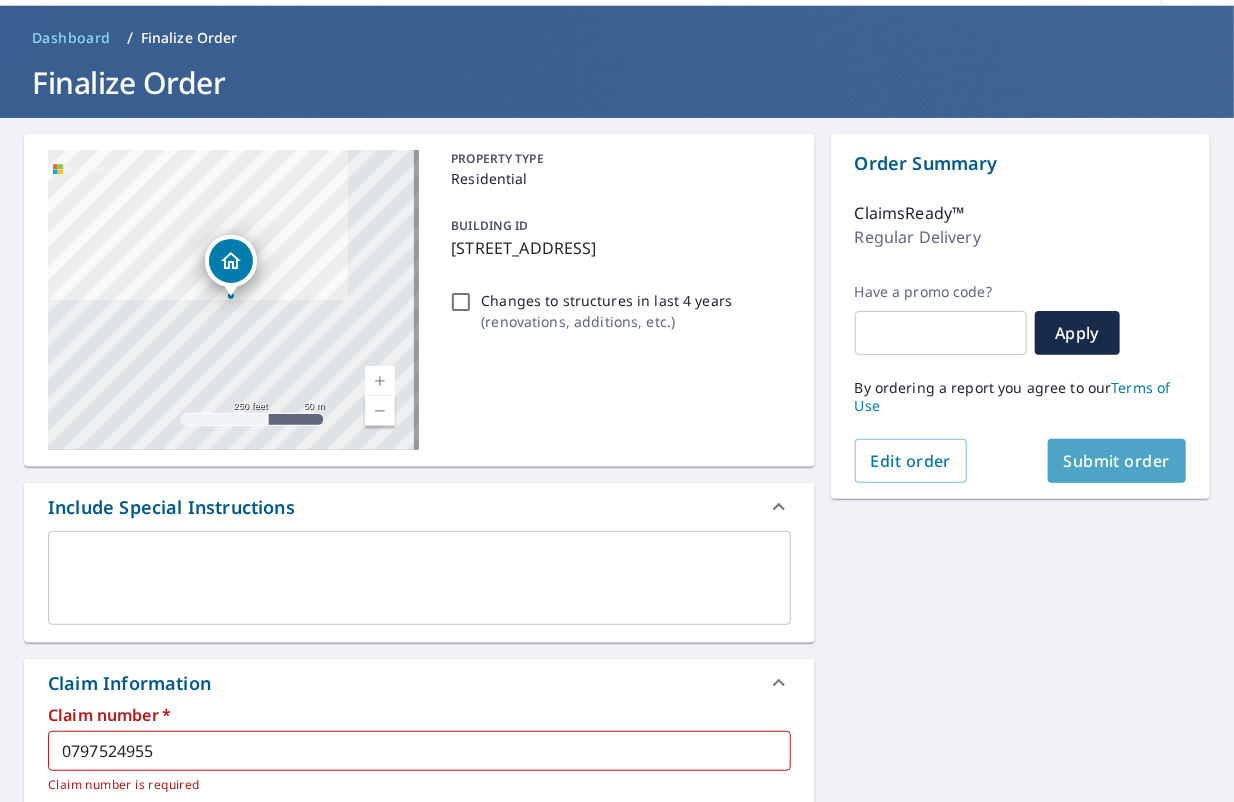 click on "Submit order" at bounding box center (1117, 461) 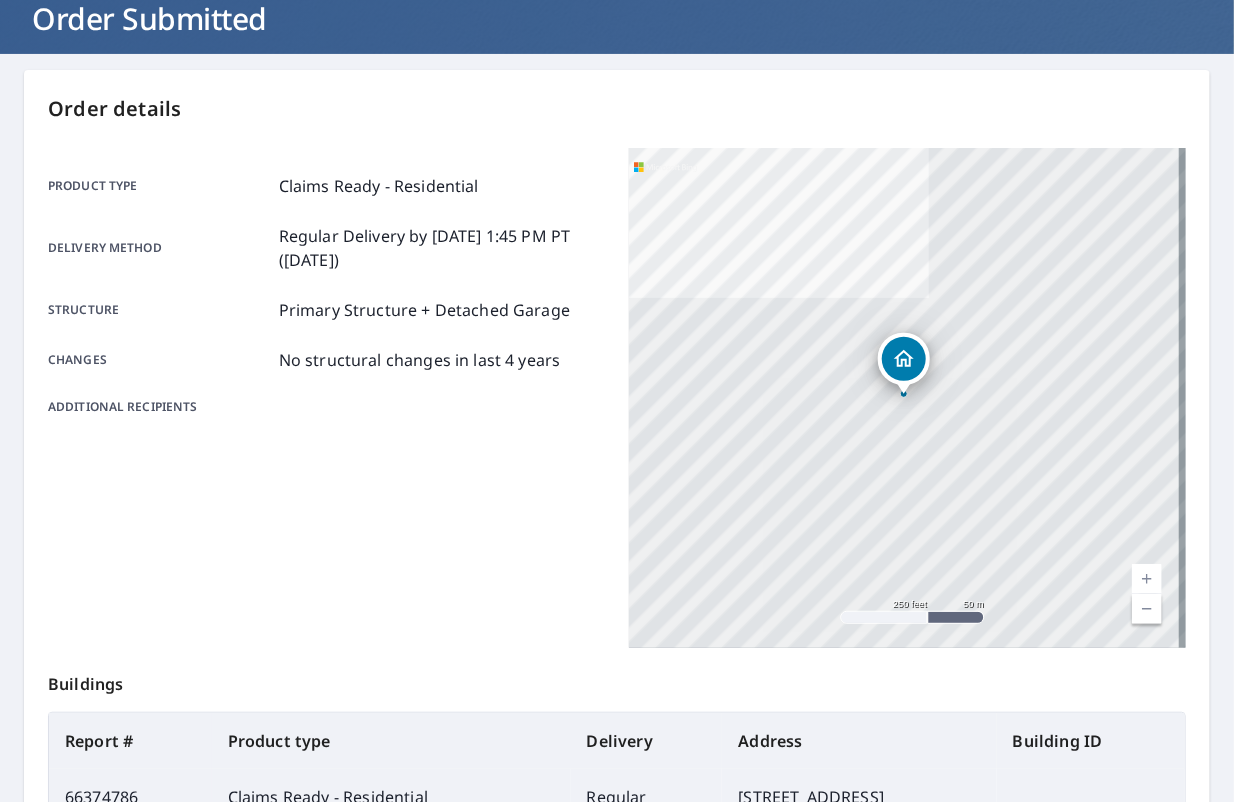 scroll, scrollTop: 0, scrollLeft: 0, axis: both 